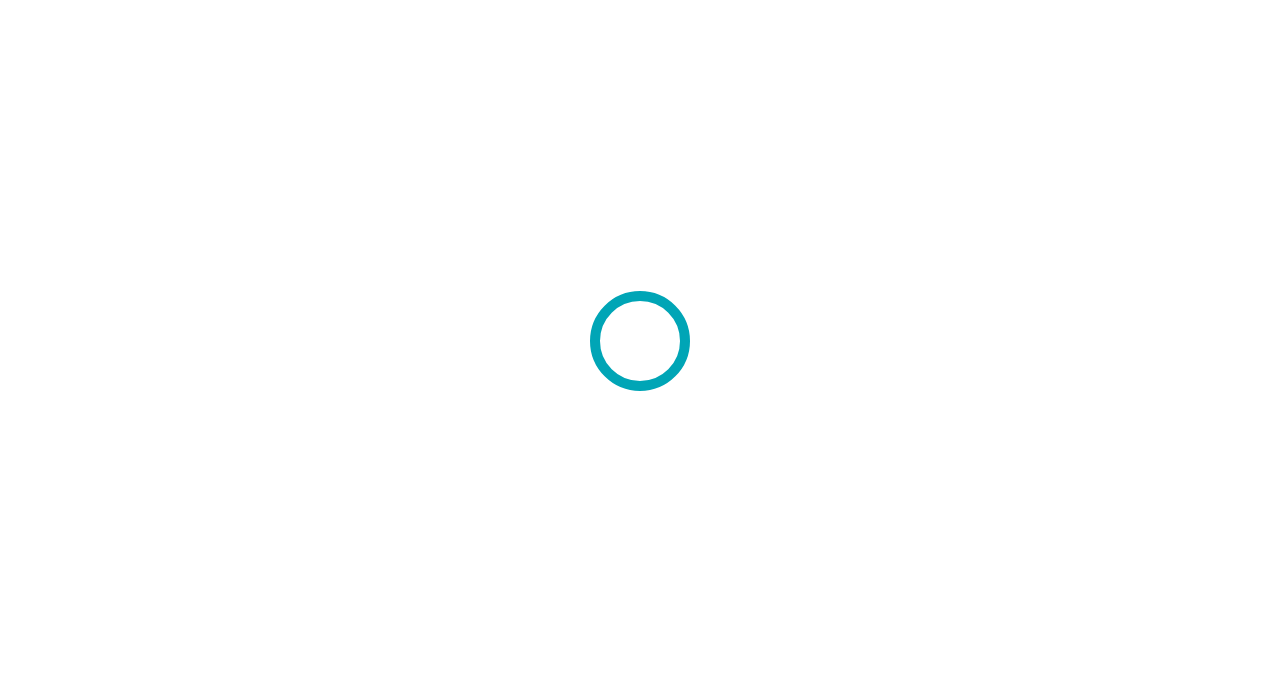 scroll, scrollTop: 0, scrollLeft: 0, axis: both 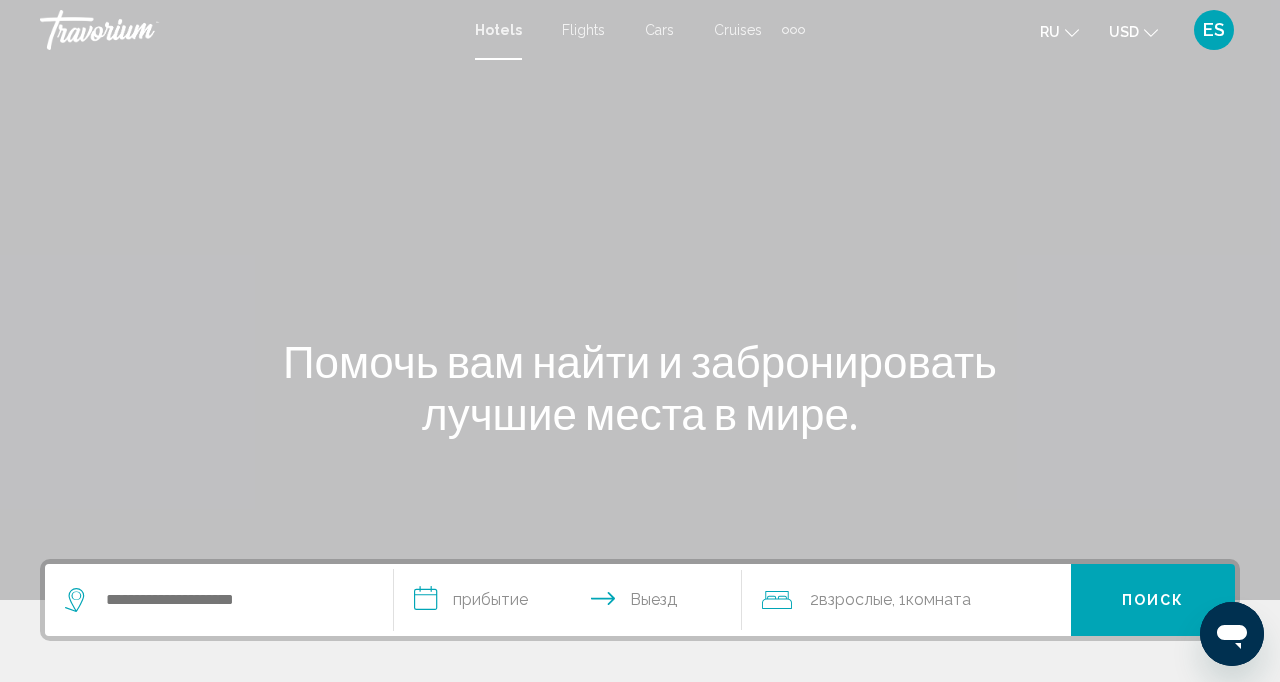 click on "USD
USD ($) MXN (Mex$) CAD (Can$) GBP (£) EUR (€) AUD (A$) NZD (NZ$) CNY (CN¥)" 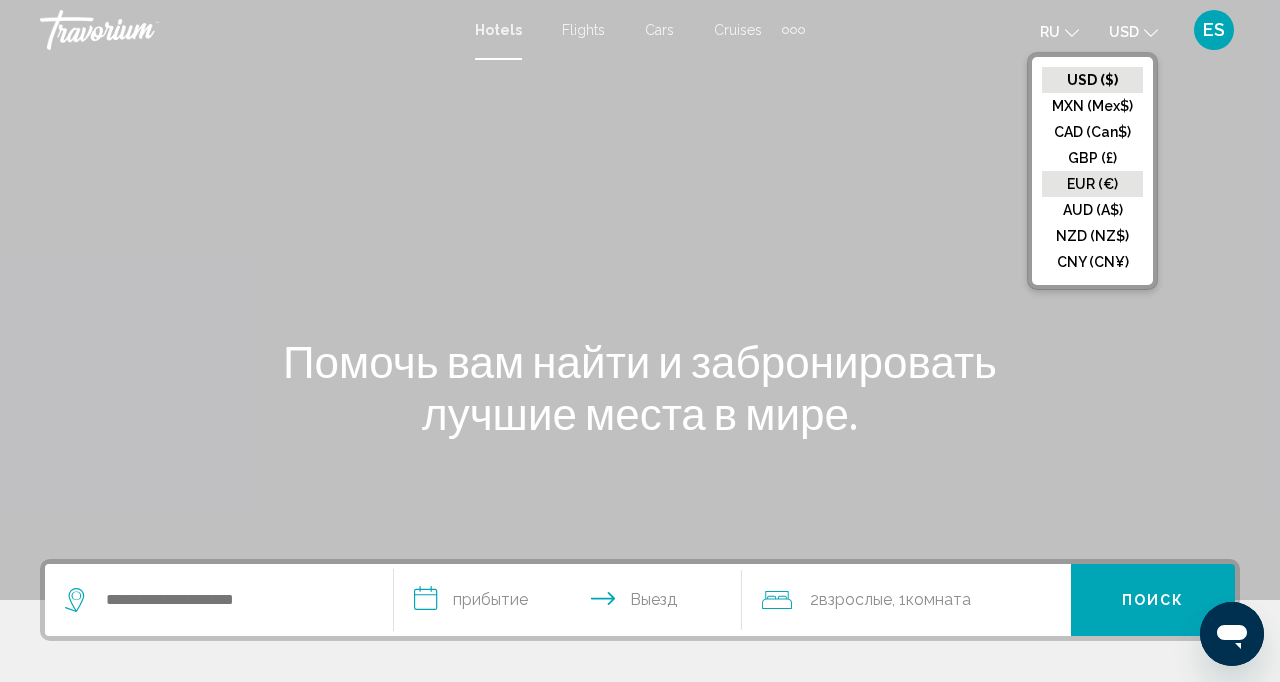 click on "EUR (€)" 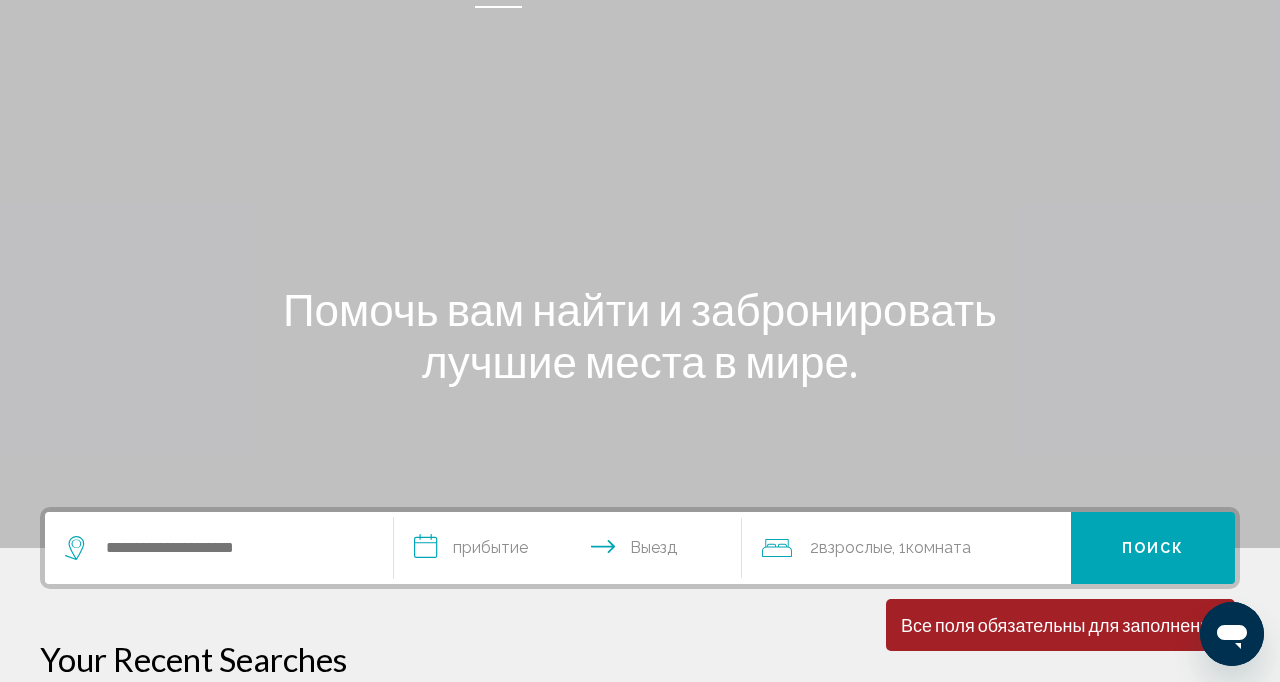 scroll, scrollTop: 56, scrollLeft: 0, axis: vertical 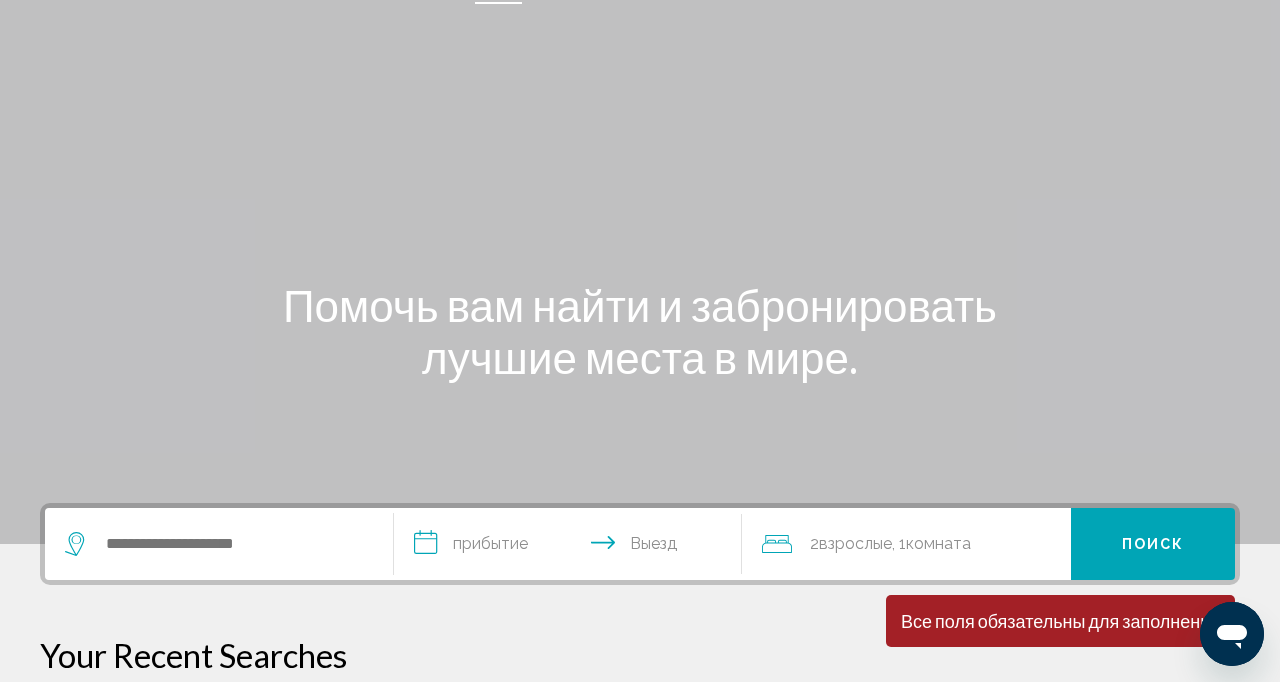 click at bounding box center [219, 544] 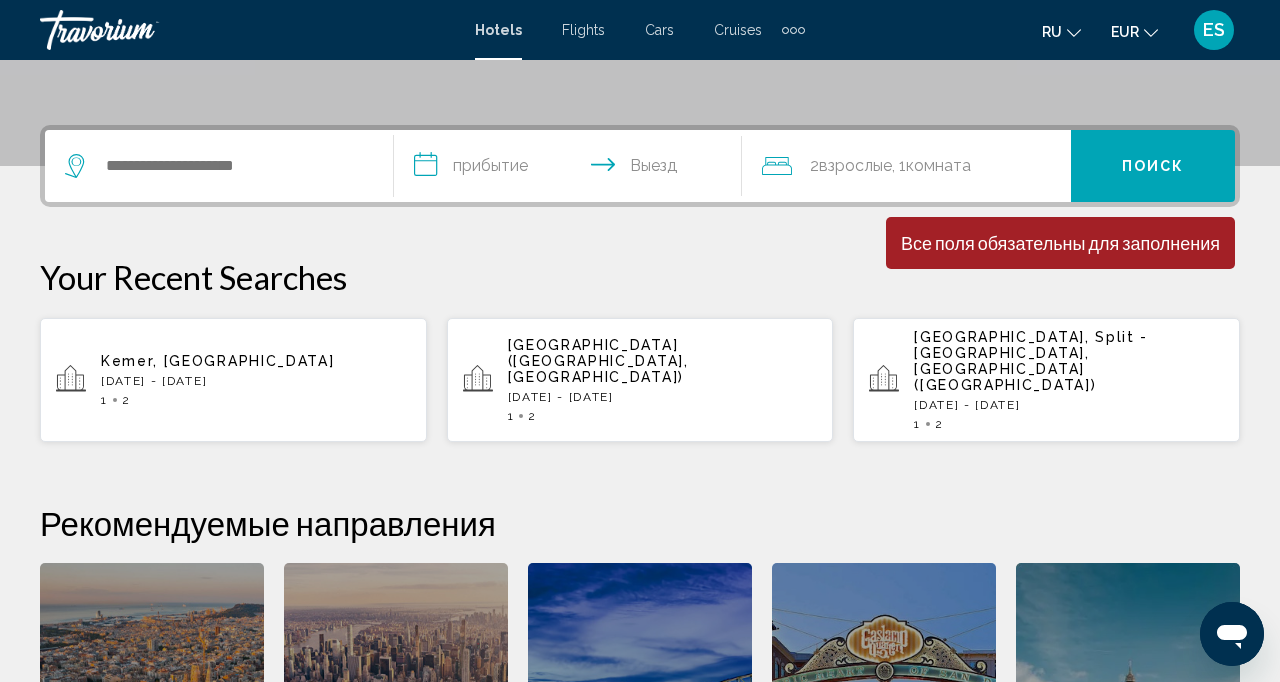 scroll, scrollTop: 494, scrollLeft: 0, axis: vertical 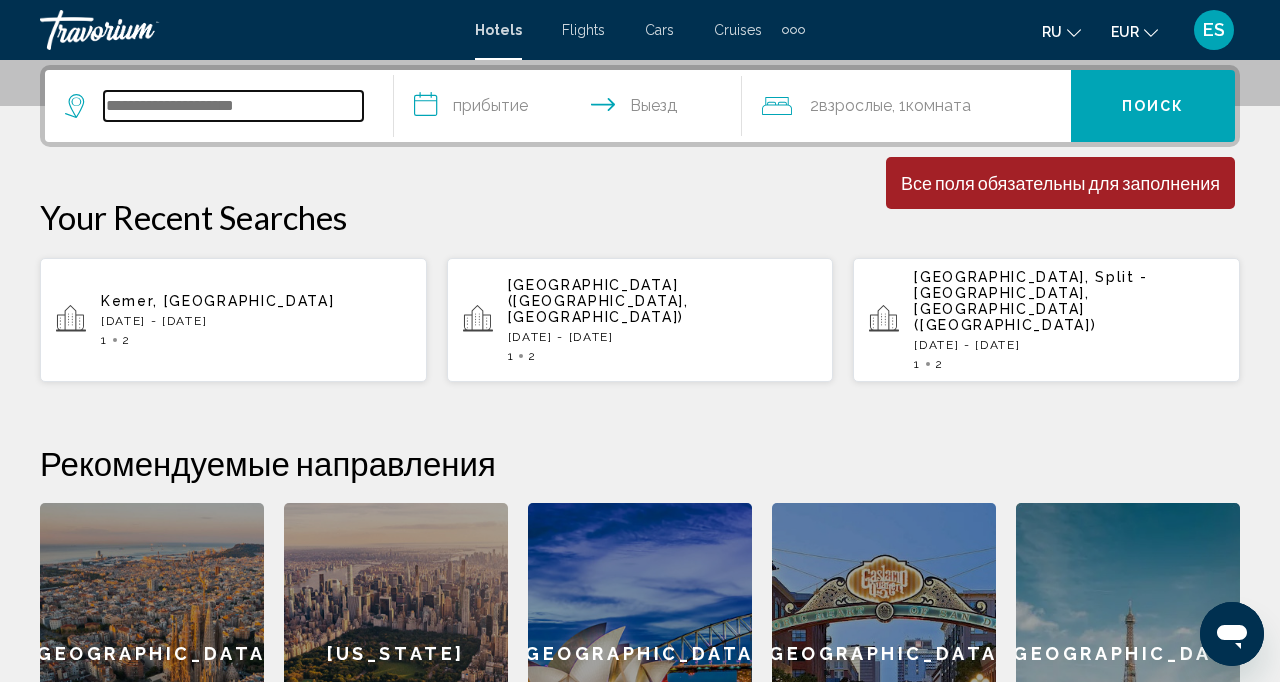 click at bounding box center [233, 106] 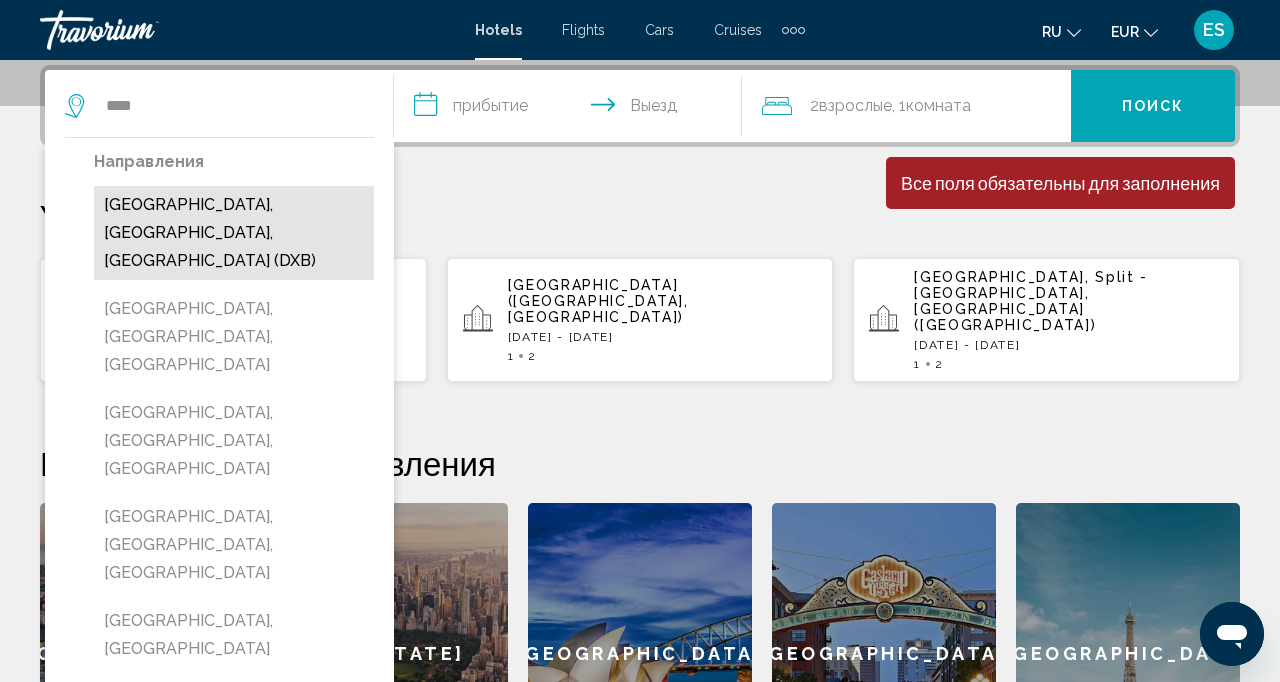 click on "Dubai, Dubai Emirate, United Arab Emirates (DXB)" at bounding box center (234, 233) 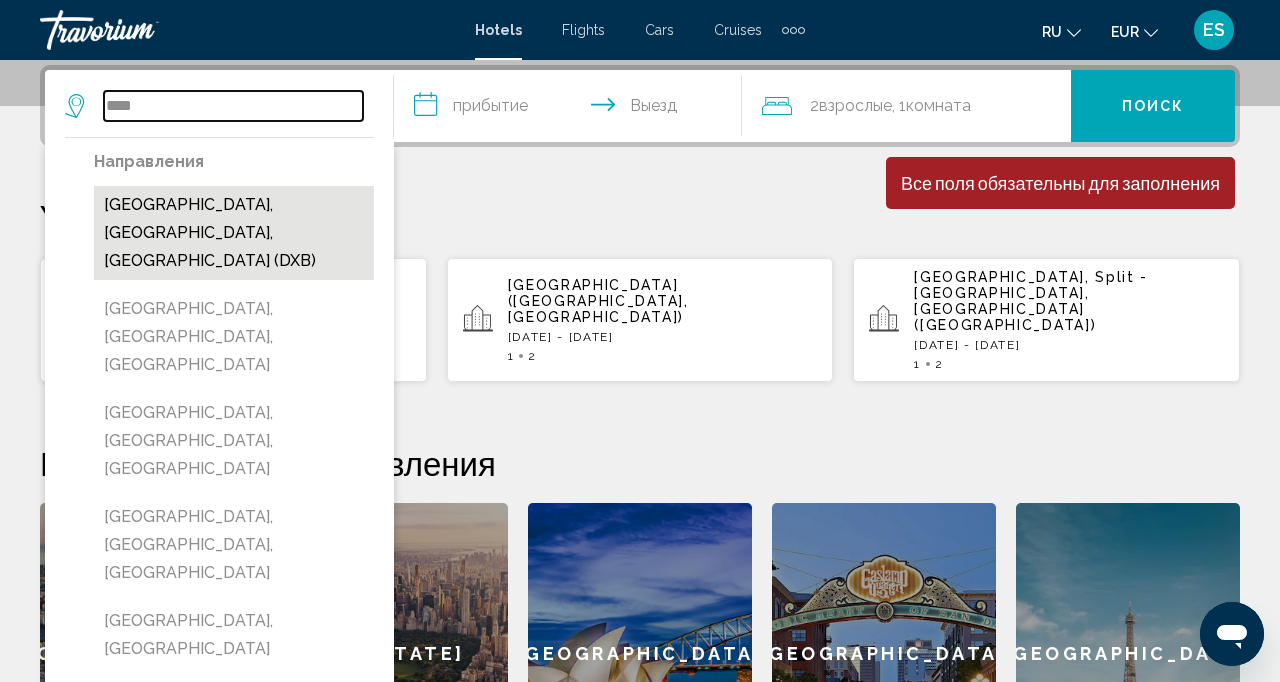 type on "**********" 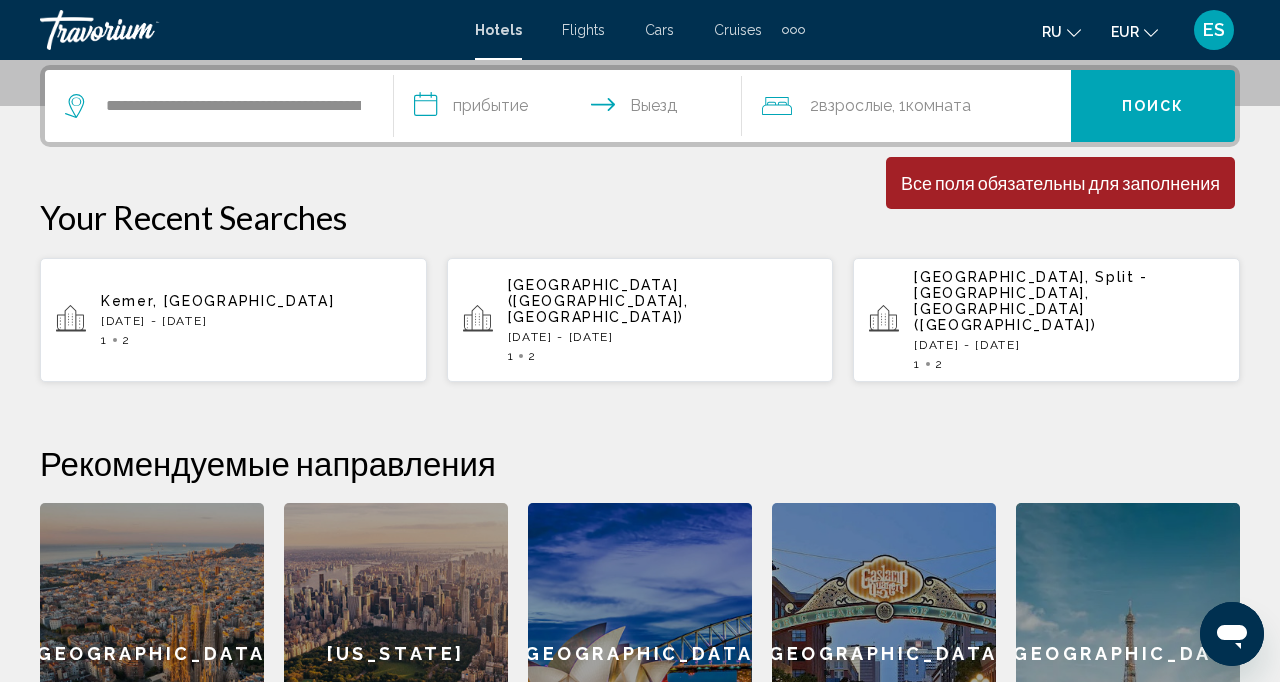 click on "**********" at bounding box center [572, 109] 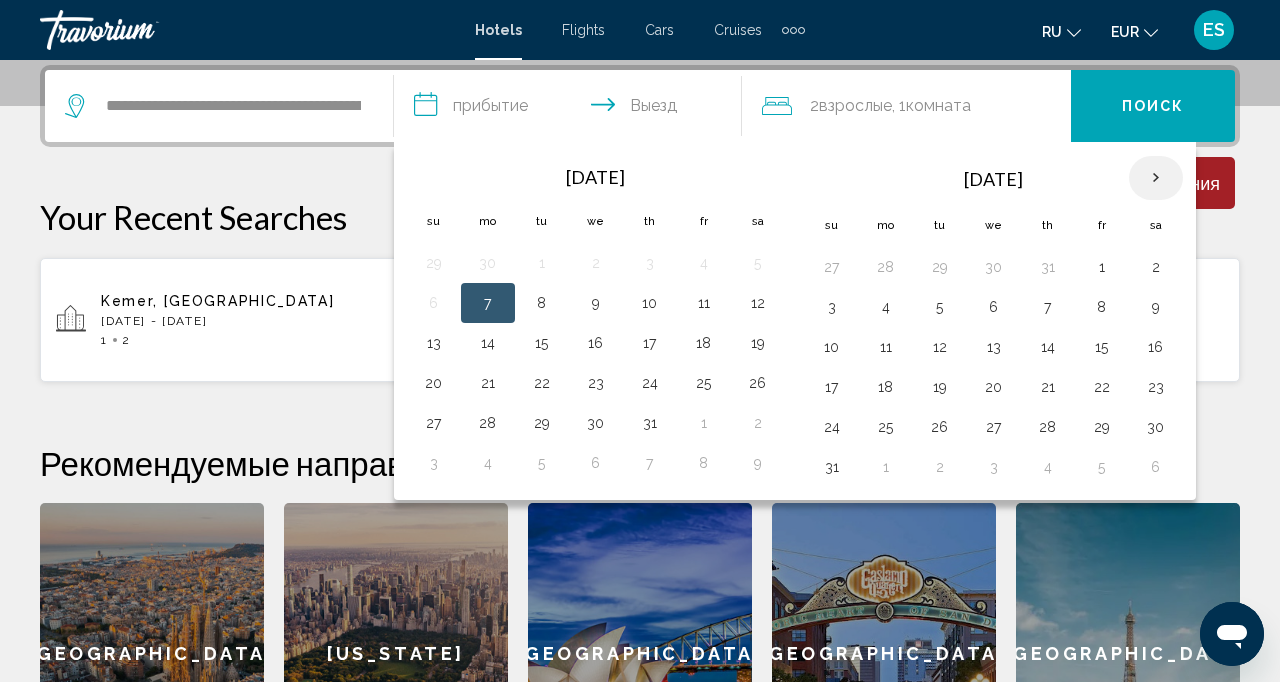 click at bounding box center (1156, 178) 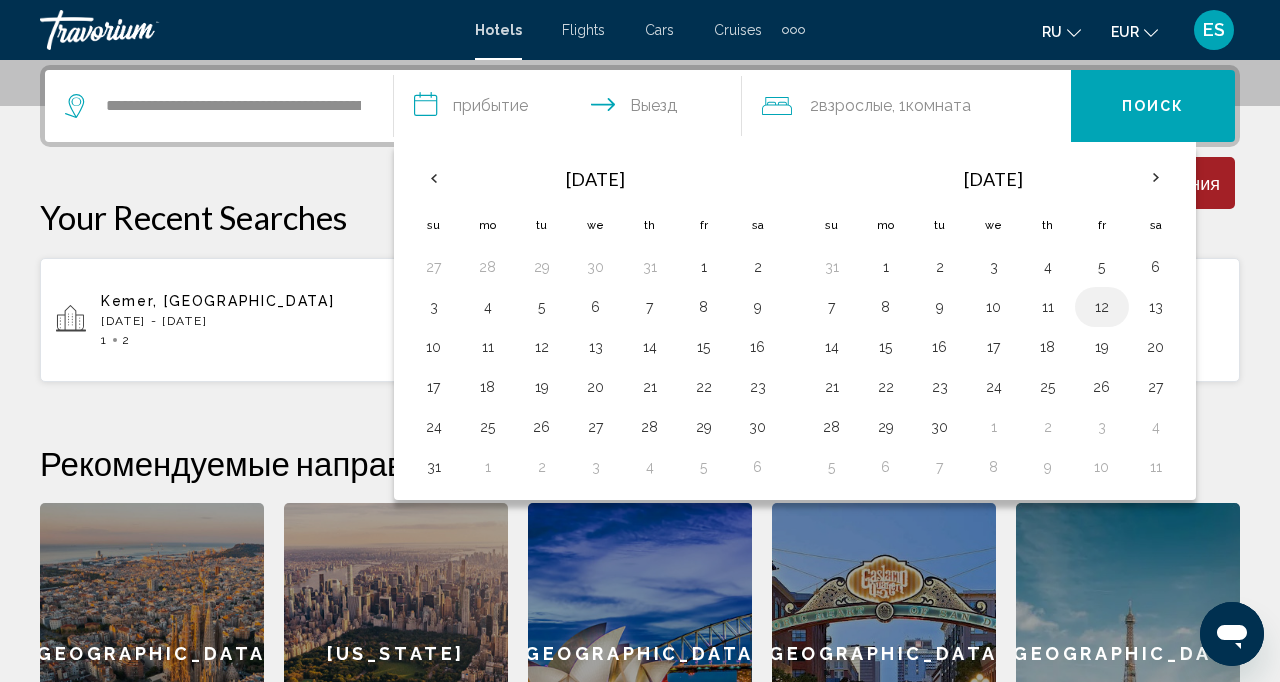 click on "12" at bounding box center [1102, 307] 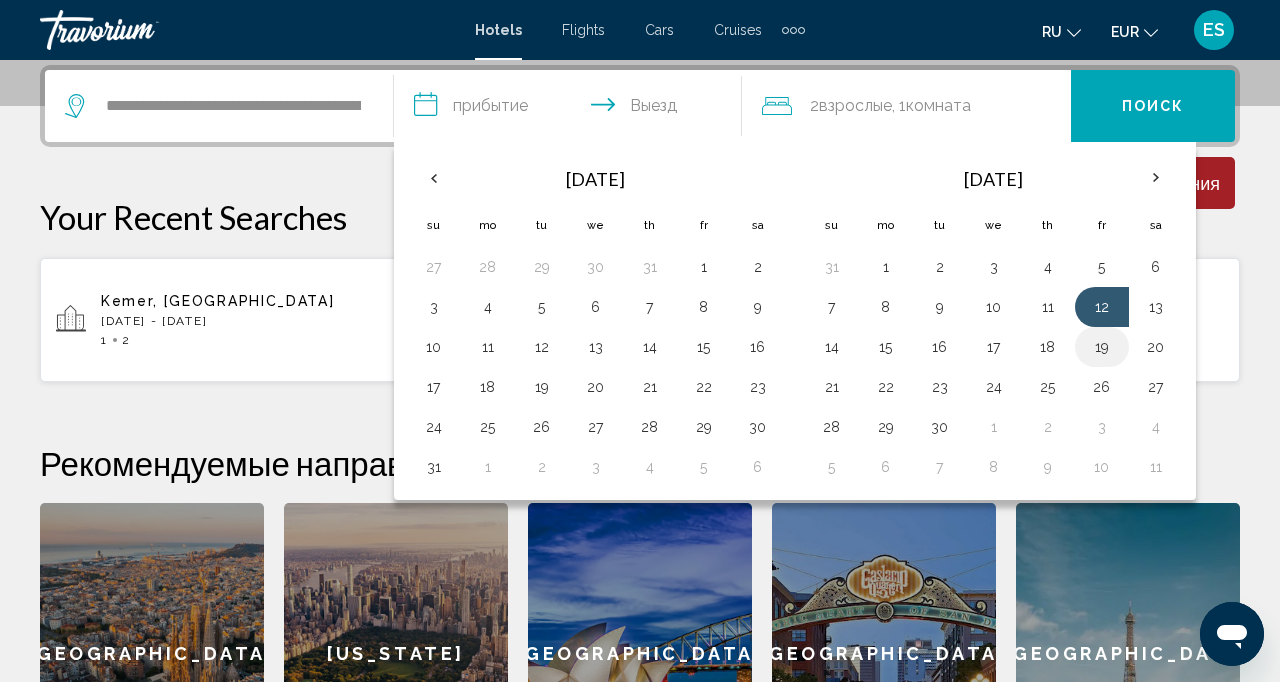 click on "19" at bounding box center (1102, 347) 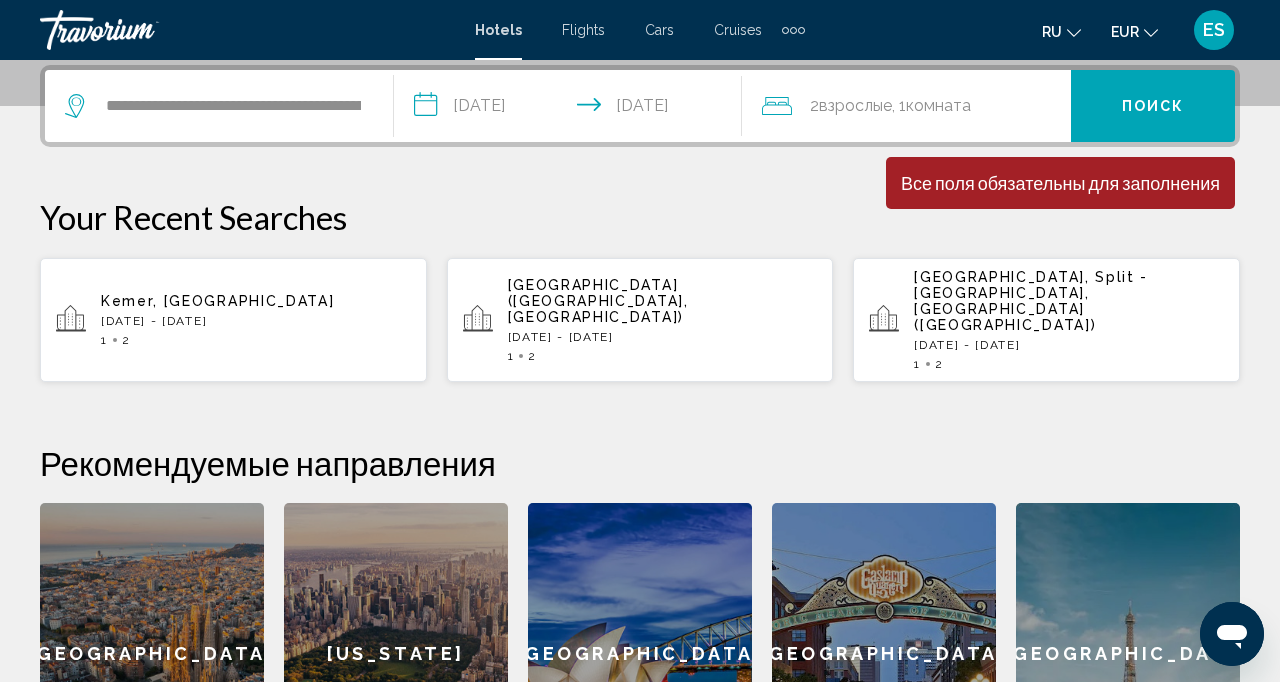 click on "Поиск" at bounding box center [1153, 106] 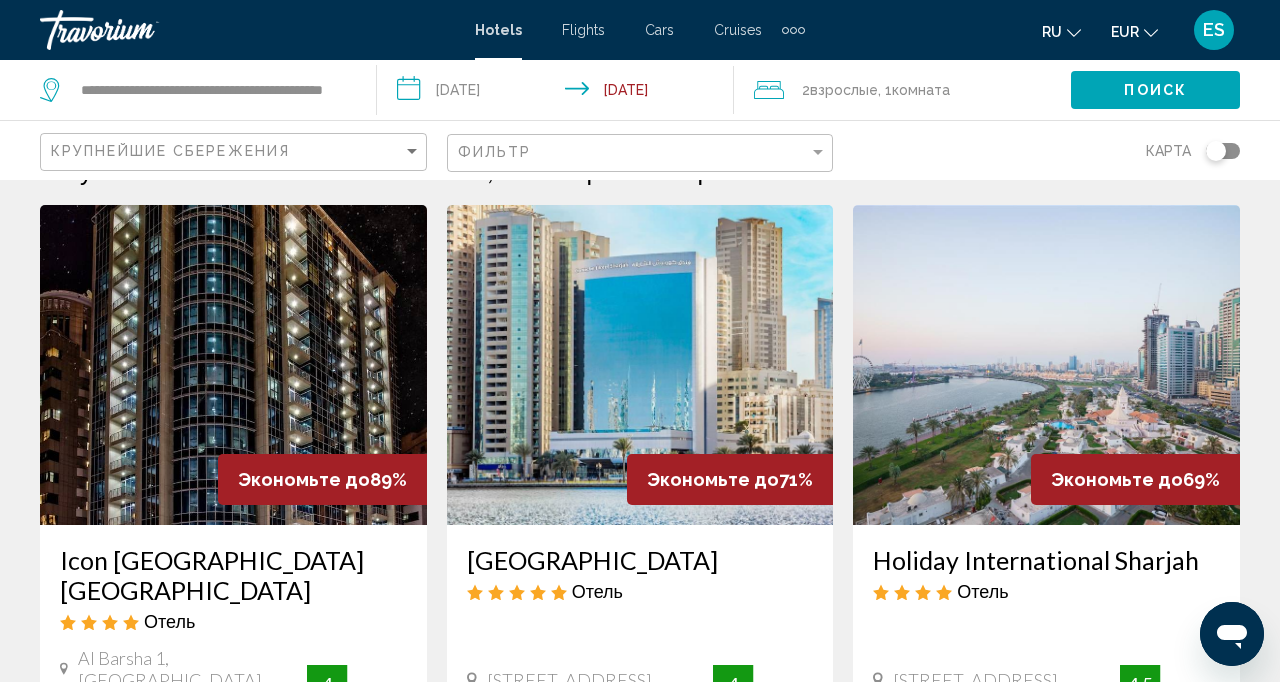 scroll, scrollTop: 56, scrollLeft: 0, axis: vertical 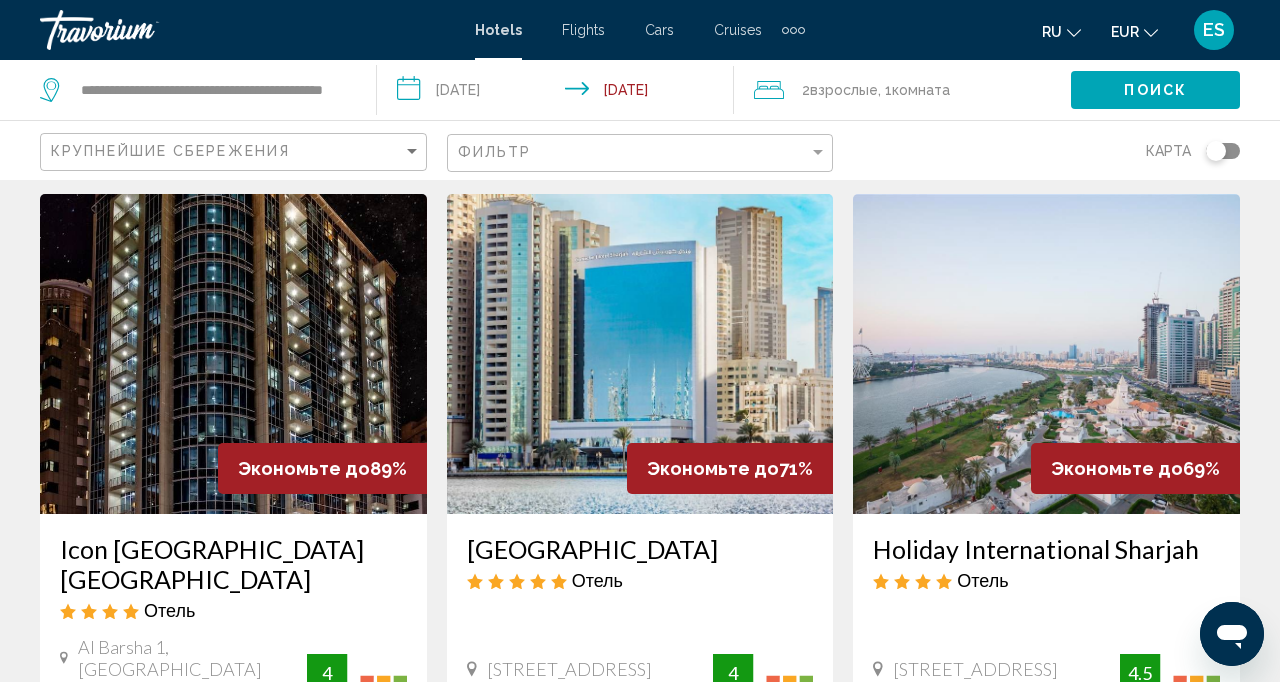 click on "**********" at bounding box center (559, 93) 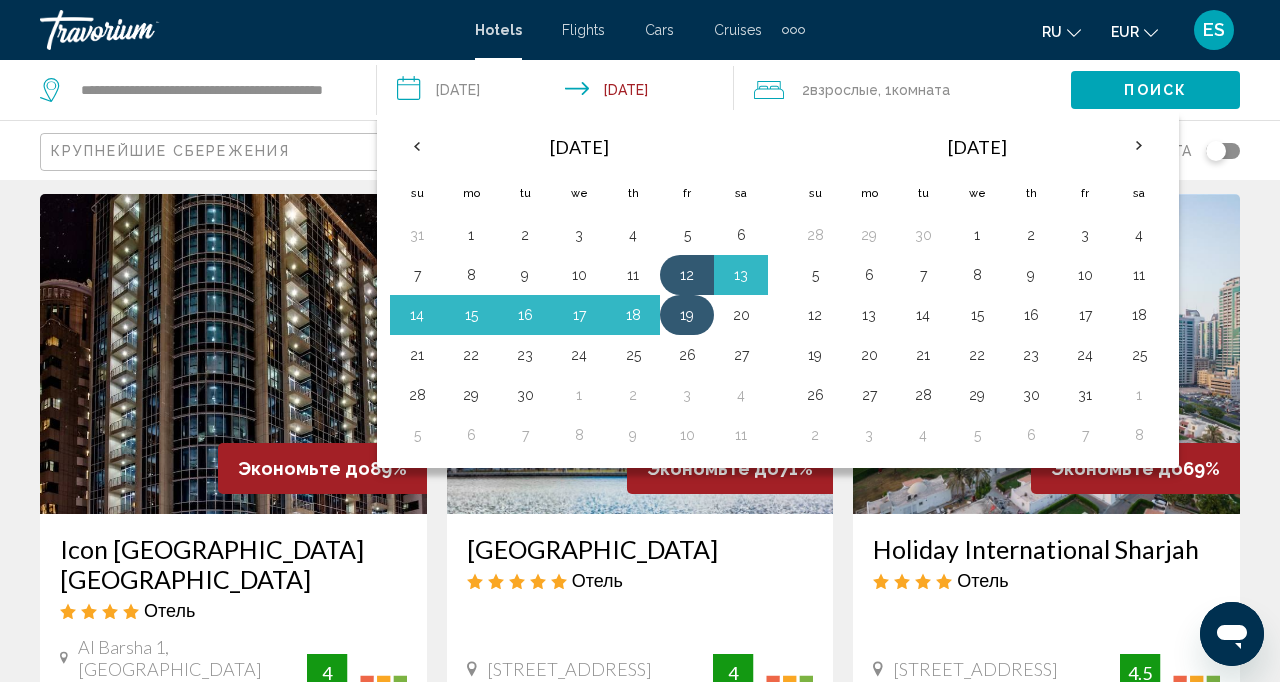 click on "12" at bounding box center (687, 275) 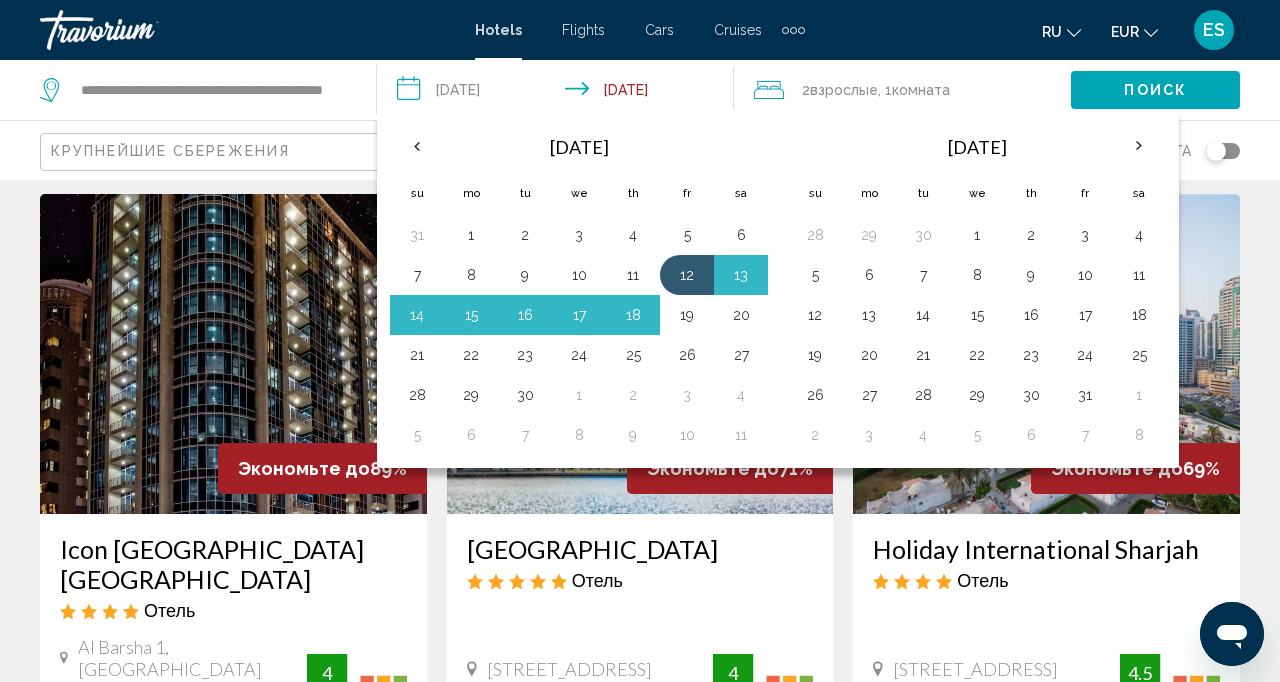 click on "19" at bounding box center [687, 315] 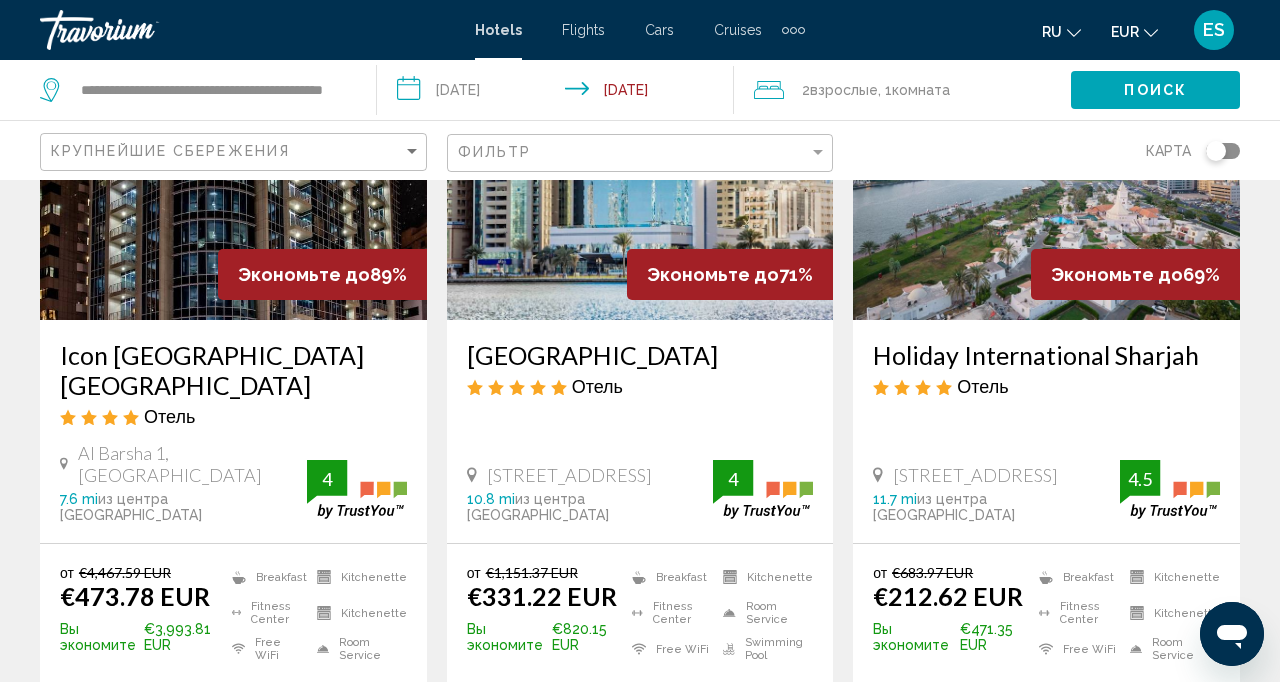 scroll, scrollTop: 251, scrollLeft: 0, axis: vertical 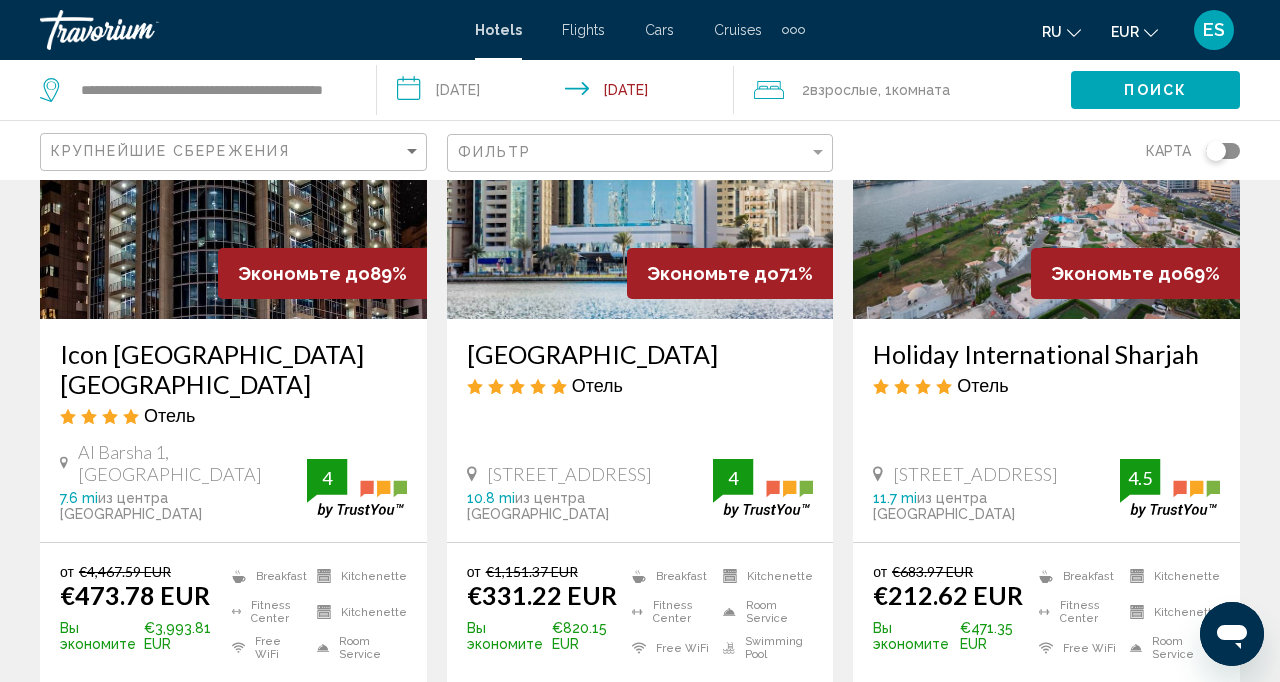 click on "Holiday International Sharjah
Отель" at bounding box center [1046, 375] 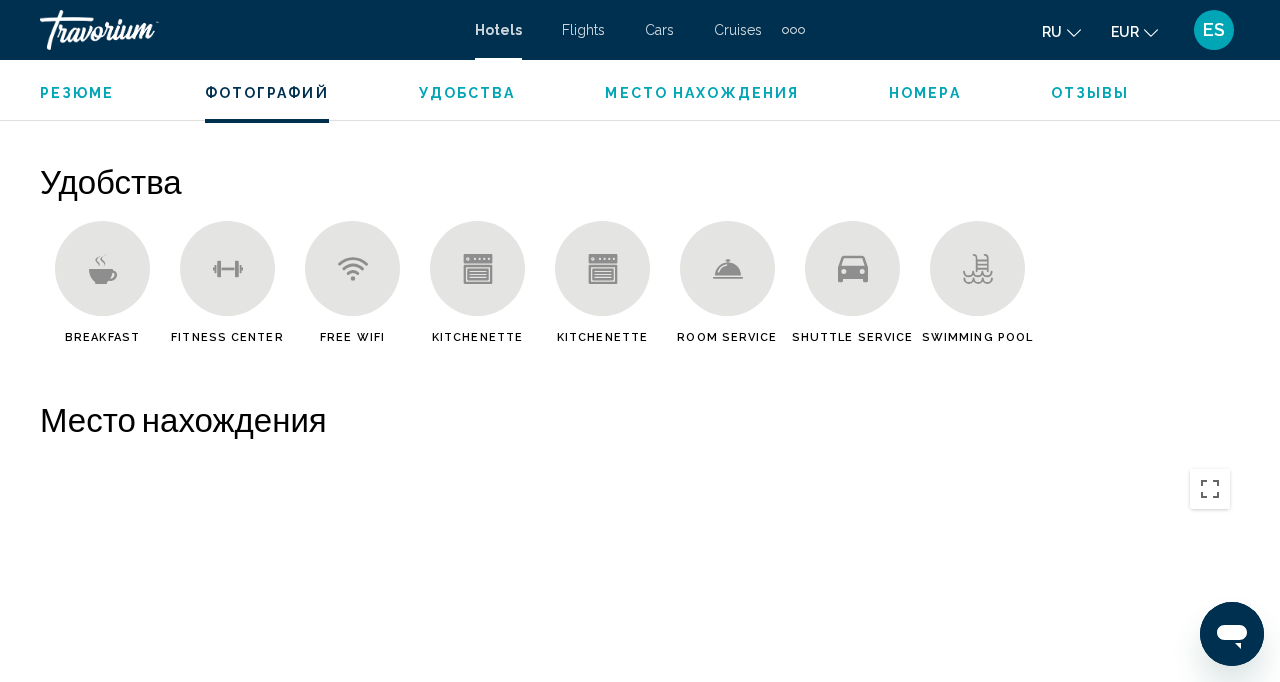 scroll, scrollTop: 1896, scrollLeft: 0, axis: vertical 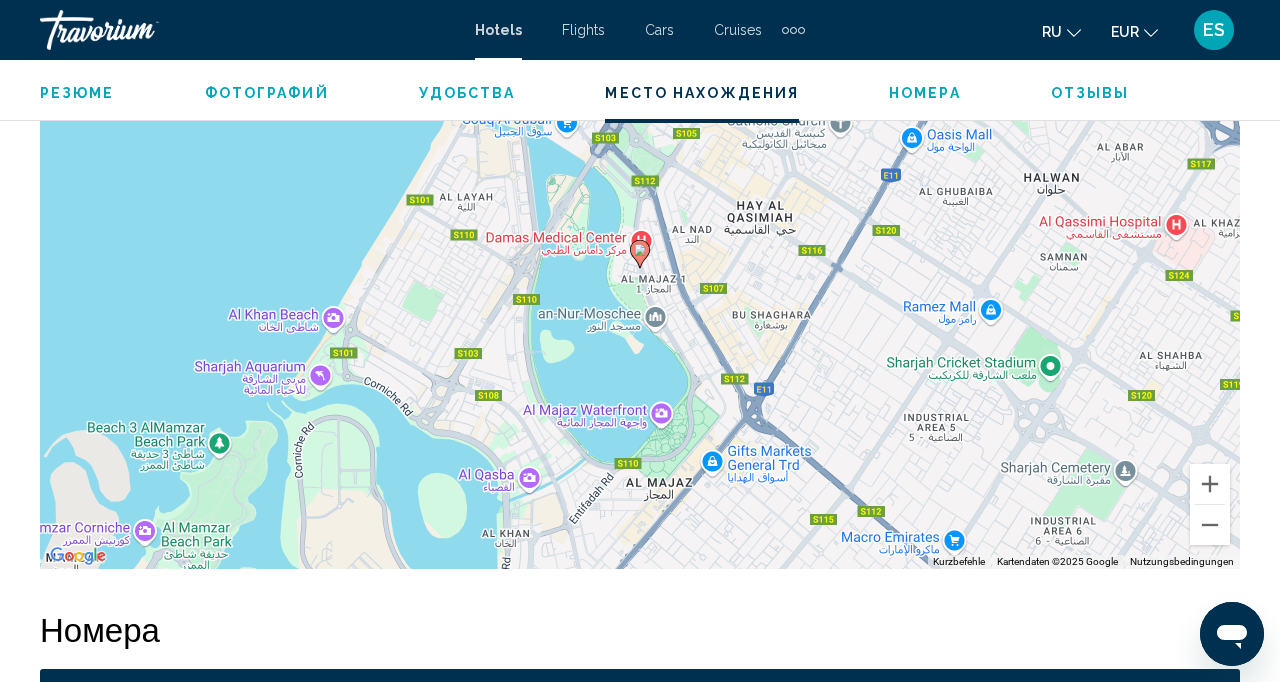 click on "Um von einem Element zum anderen zu gelangen, drückst du die Pfeiltasten entsprechend. Um den Modus zum Ziehen mit der Tastatur zu aktivieren, drückst du Alt + Eingabetaste. Wenn du den Modus aktiviert hast, kannst du die Markierung mit den Pfeiltasten verschieben. Nachdem du sie an die gewünschte Stelle gezogen bzw. verschoben hast, drückst du einfach die Eingabetaste. Durch Drücken der Esc-Taste kannst du den Vorgang abbrechen." at bounding box center [640, 269] 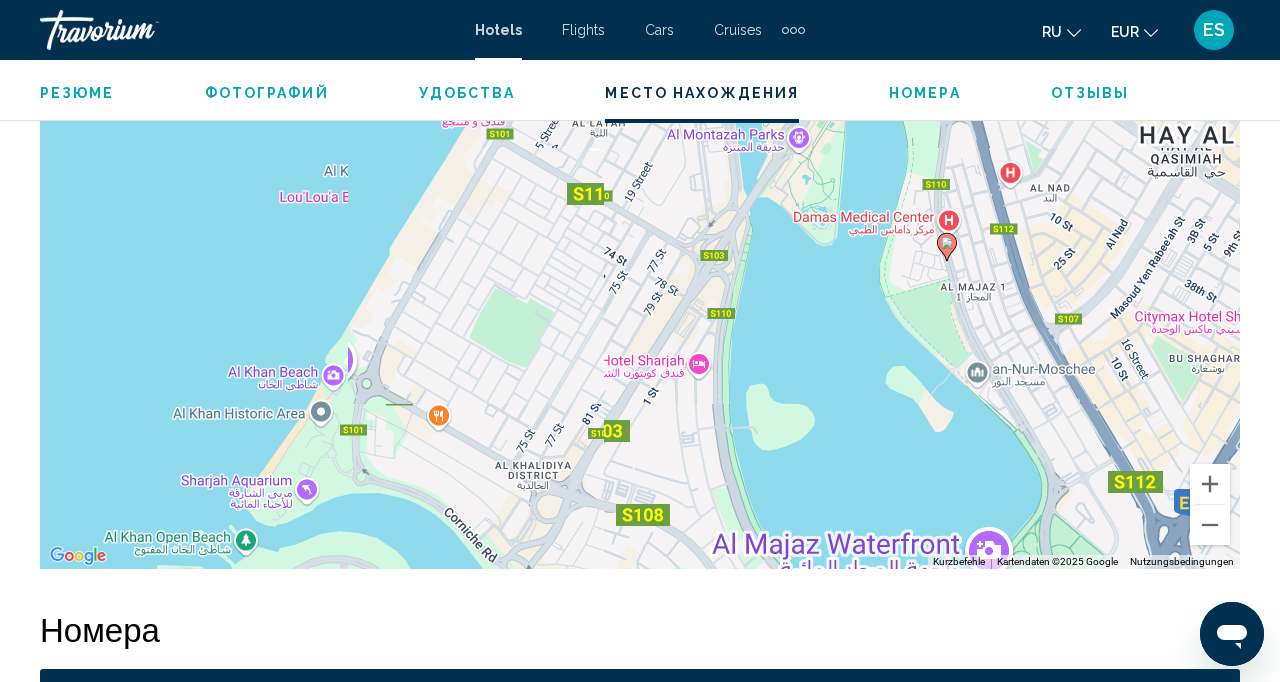 click on "Um von einem Element zum anderen zu gelangen, drückst du die Pfeiltasten entsprechend. Um den Modus zum Ziehen mit der Tastatur zu aktivieren, drückst du Alt + Eingabetaste. Wenn du den Modus aktiviert hast, kannst du die Markierung mit den Pfeiltasten verschieben. Nachdem du sie an die gewünschte Stelle gezogen bzw. verschoben hast, drückst du einfach die Eingabetaste. Durch Drücken der Esc-Taste kannst du den Vorgang abbrechen." at bounding box center (640, 269) 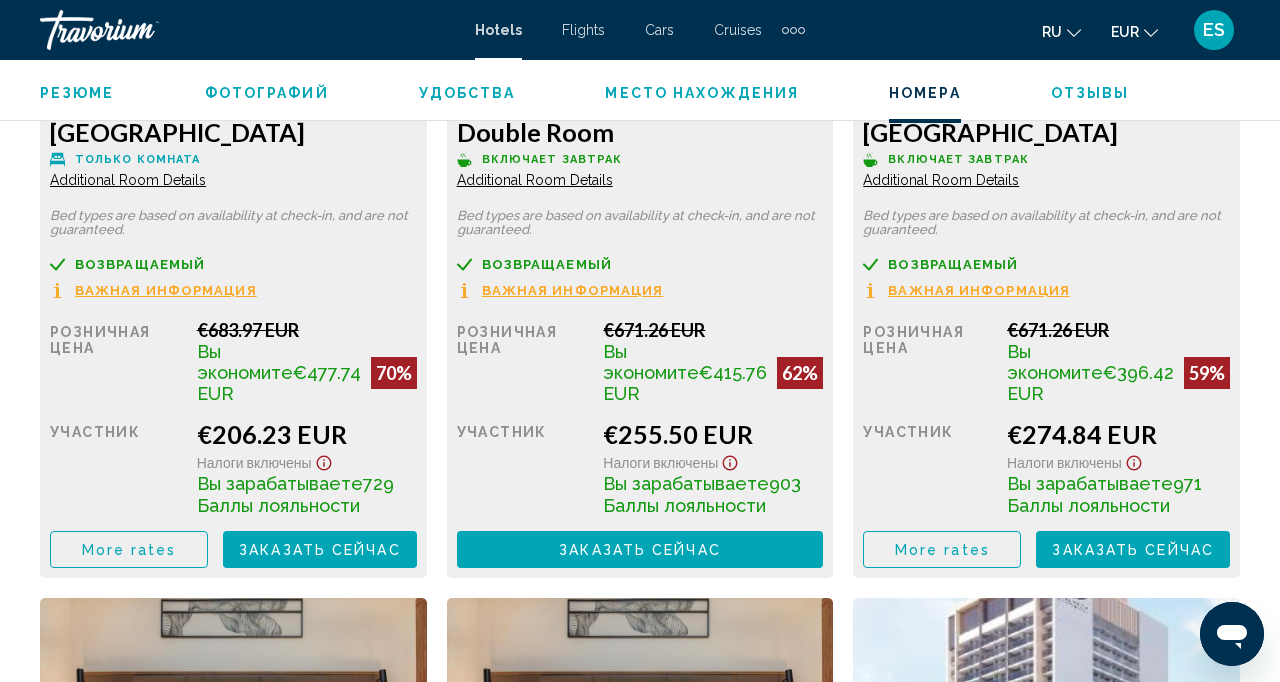 scroll, scrollTop: 3327, scrollLeft: 0, axis: vertical 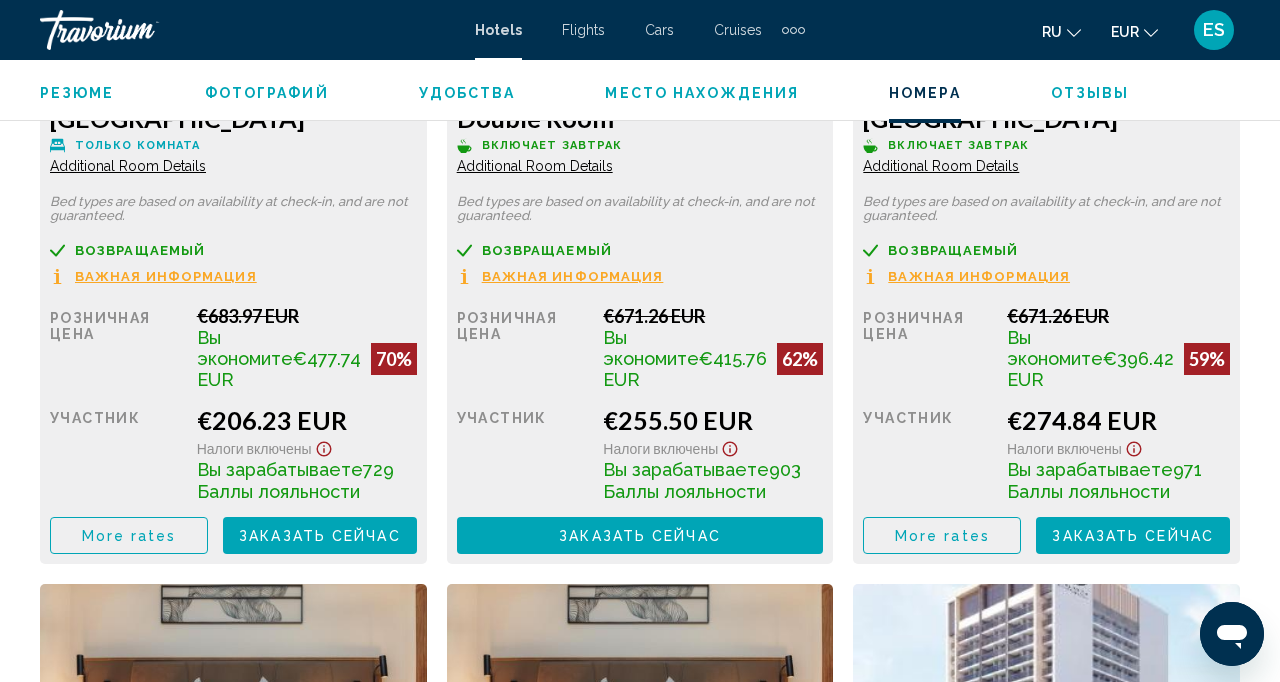 click on "Заказать сейчас" at bounding box center [320, 536] 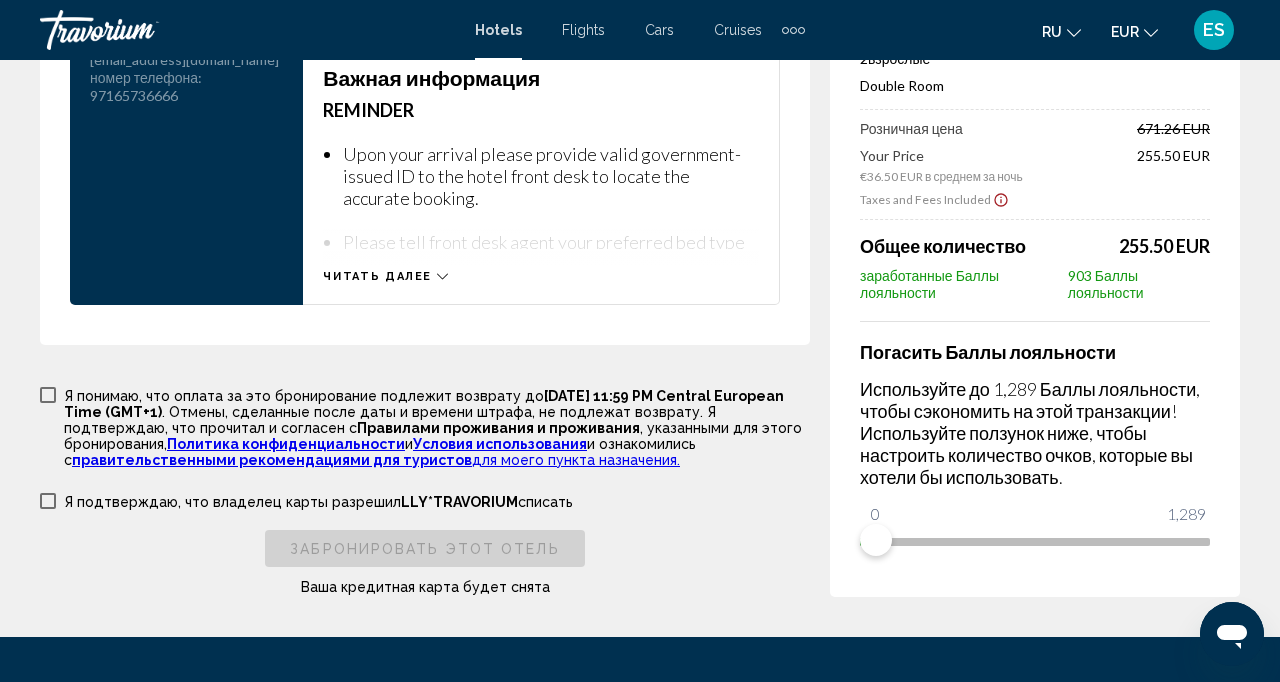 scroll, scrollTop: 2944, scrollLeft: 0, axis: vertical 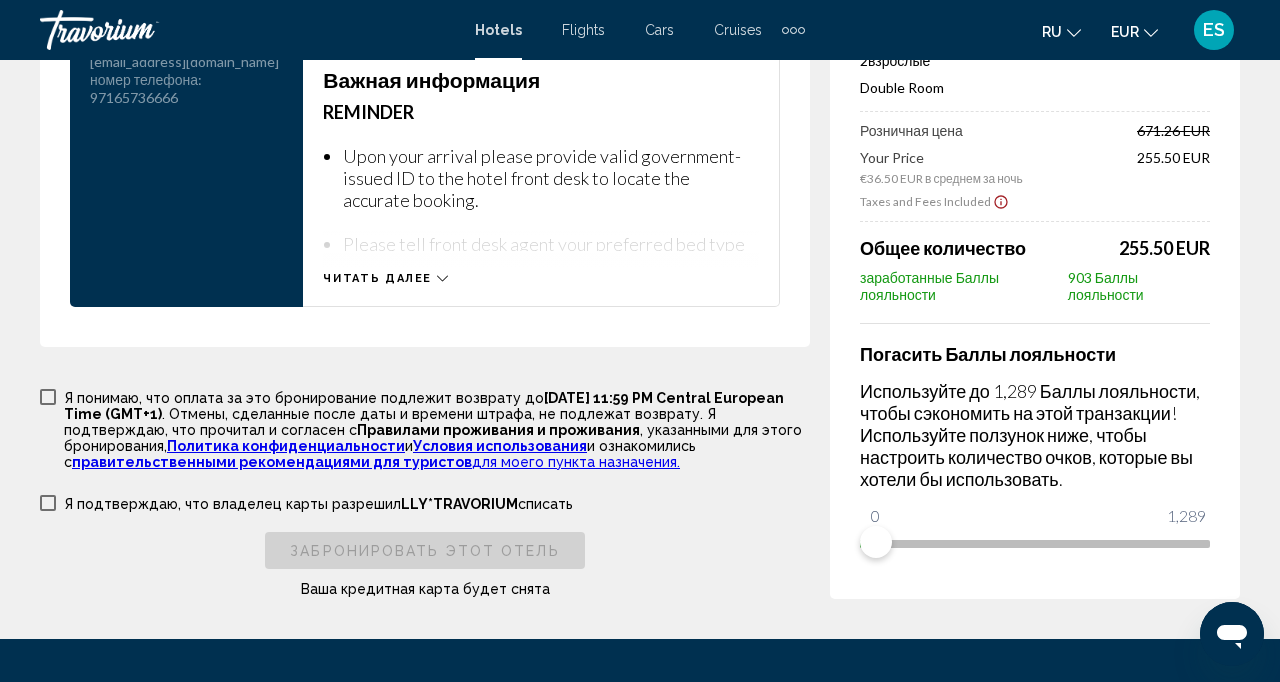 click on "Бронирование отеля Сводка цен Holiday International Sharjah  Sep 12, 2025 - Sep 19, 2025 -  7  ночь ночи 2  Взрослый Взрослые , 0  Ребенок Дети  ( возраст   )   Double Room  Розничная цена  671.26 EUR   Your Price  €36.50 EUR в среднем за ночь  255.50 EUR  Taxes and Fees Included
Общее количество  255.50 EUR  заработанные Баллы лояльности  903 Баллы лояльности  Погасить Баллы лояльности Используйте до 1,289 Баллы лояльности, чтобы сэкономить на этой транзакции! Используйте ползунок ниже, чтобы настроить количество очков, которые вы хотели бы использовать. 0 1,289 0" at bounding box center [640, -1123] 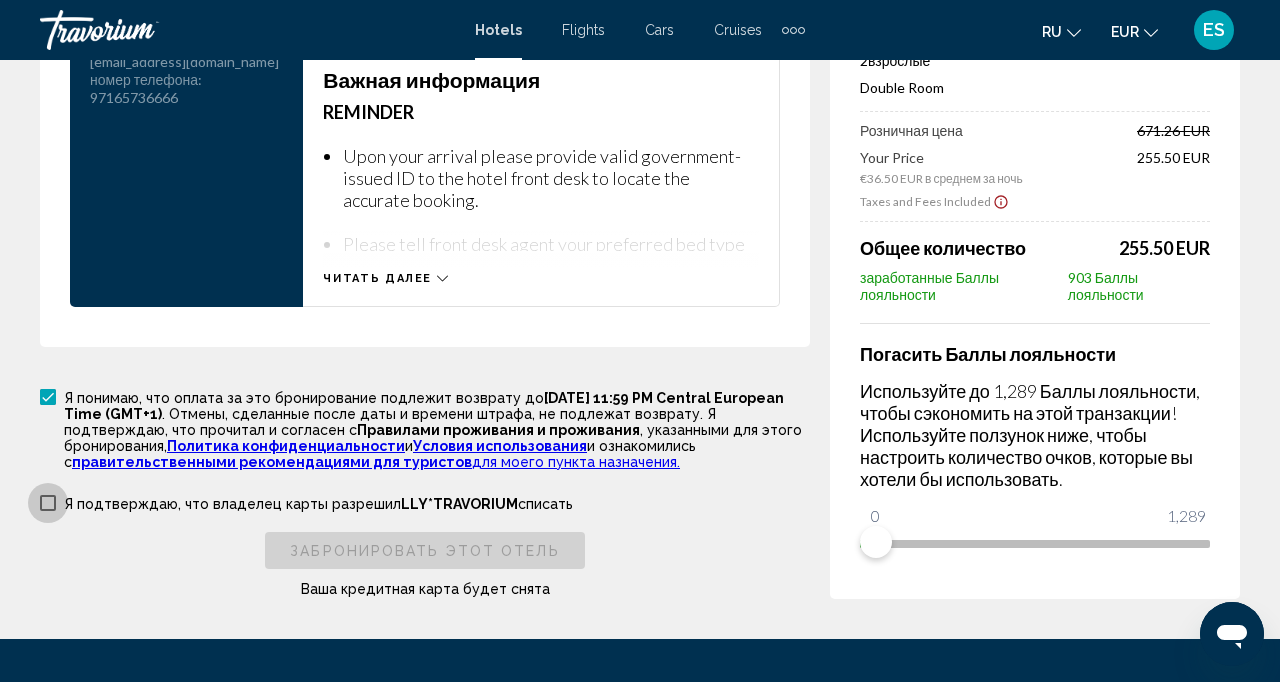 click at bounding box center [48, 503] 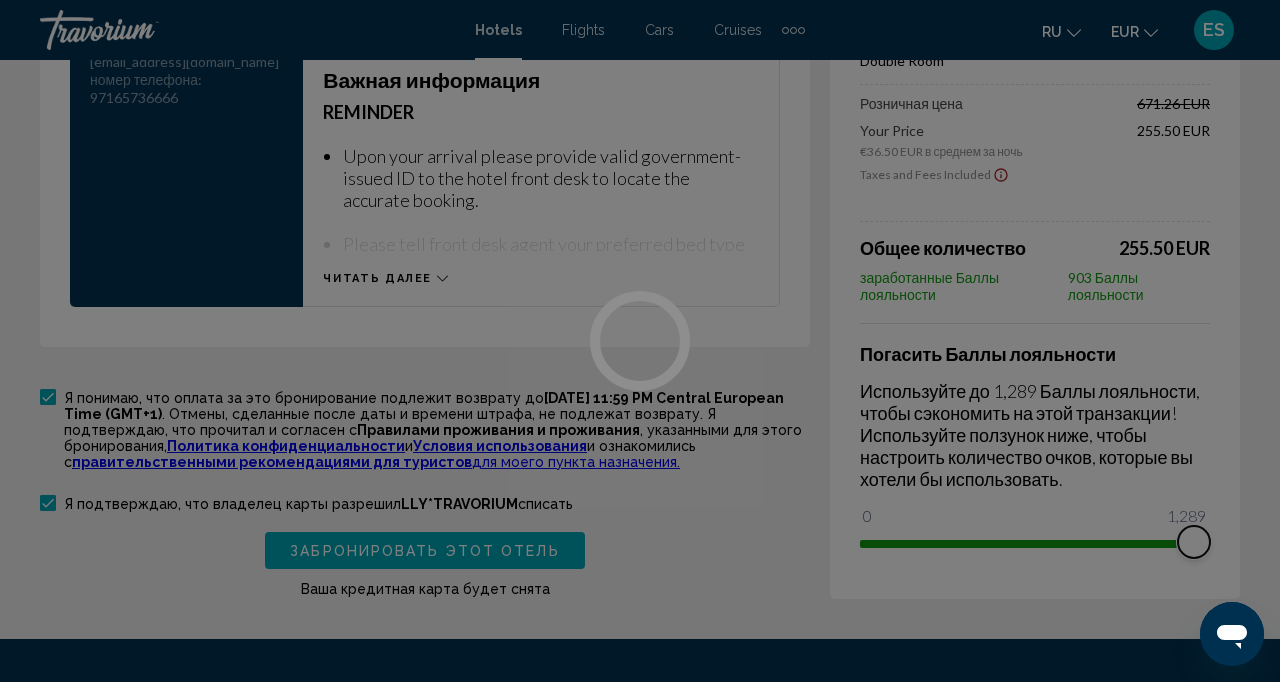 scroll, scrollTop: 2960, scrollLeft: 0, axis: vertical 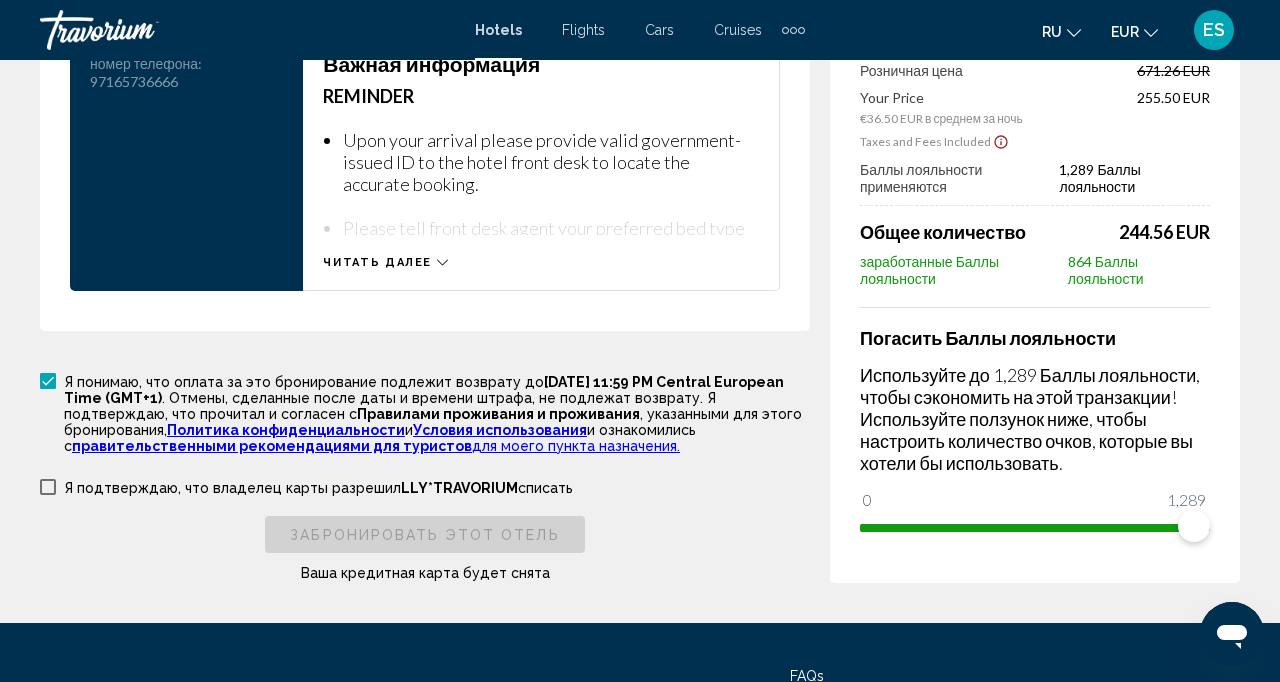 click at bounding box center (48, 381) 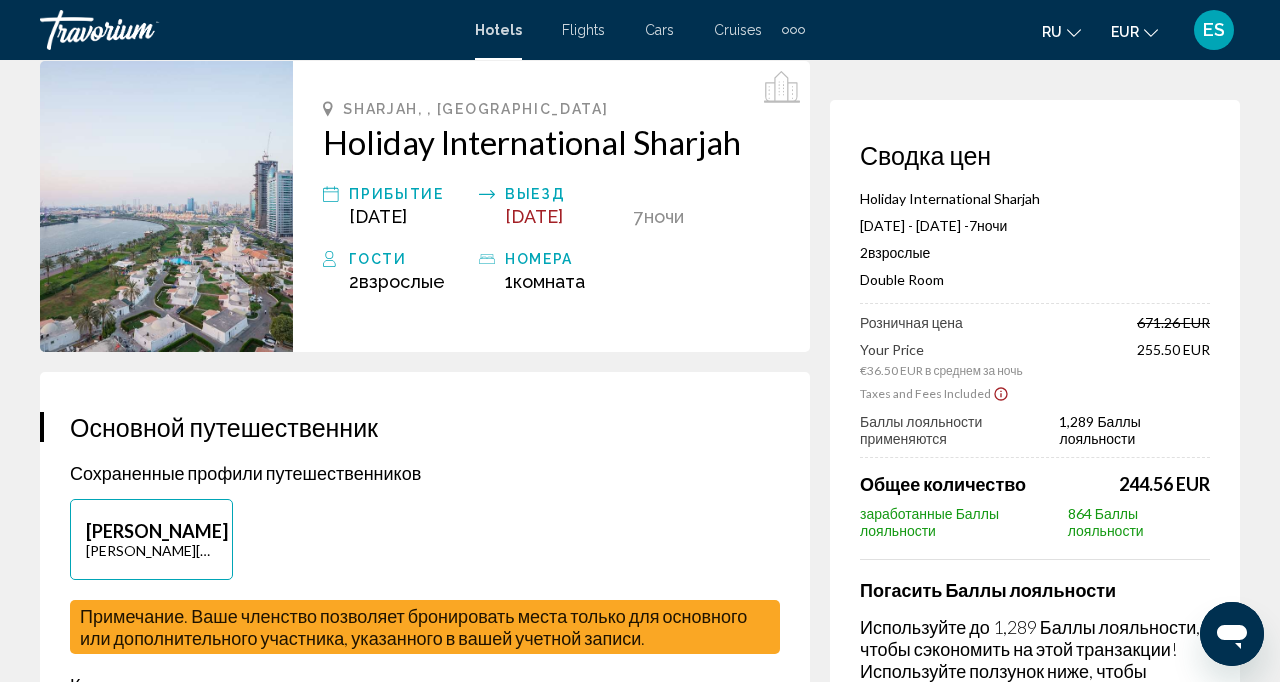 scroll, scrollTop: 0, scrollLeft: 0, axis: both 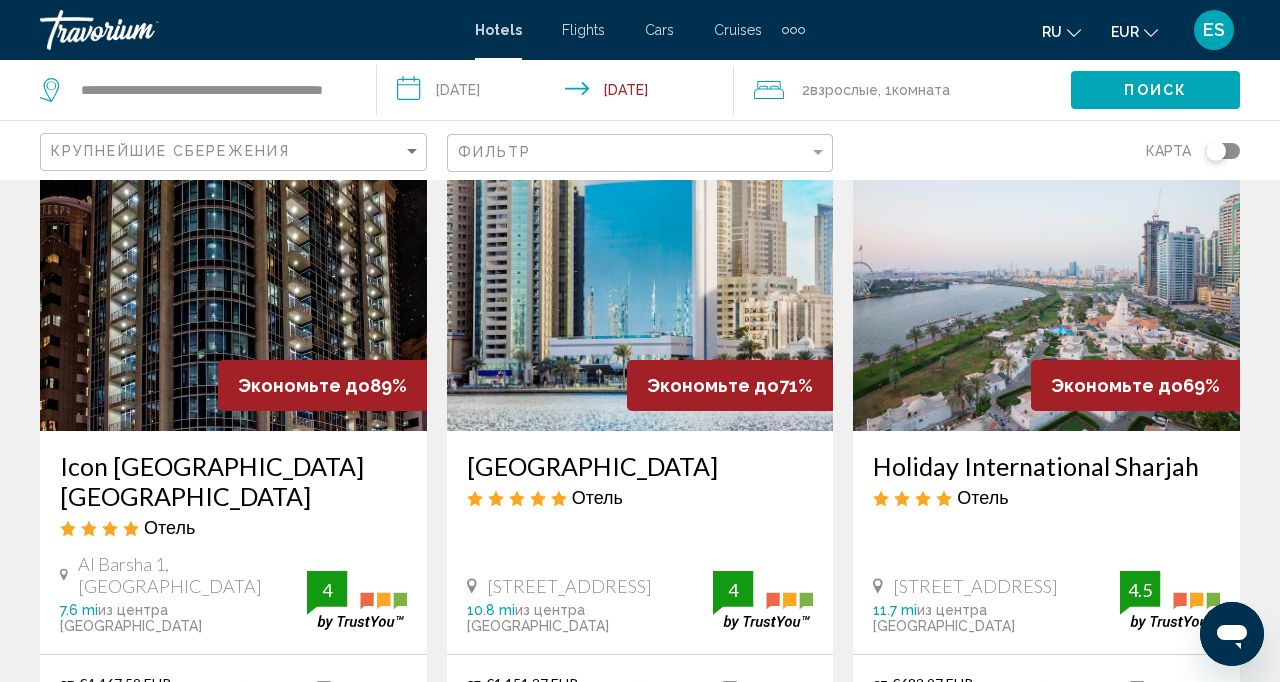 click on "Icon Delux Hotel Apartments Al Barsha
Отель" at bounding box center (233, 502) 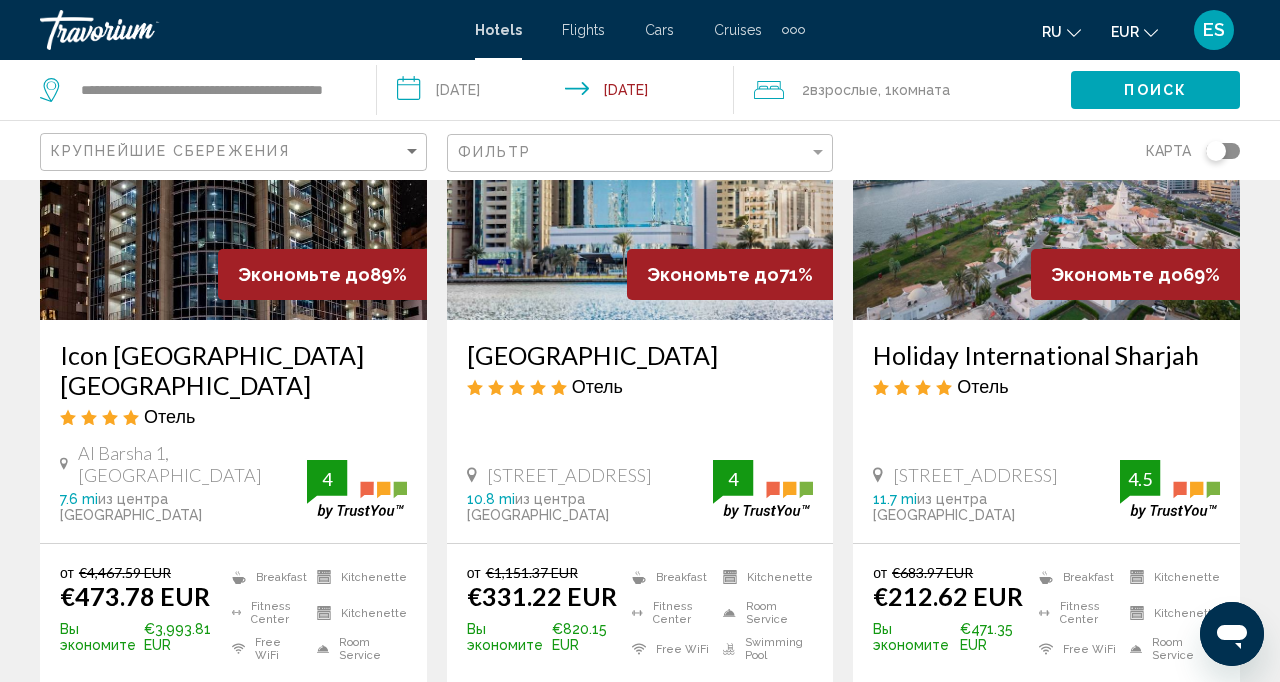 scroll, scrollTop: 249, scrollLeft: 0, axis: vertical 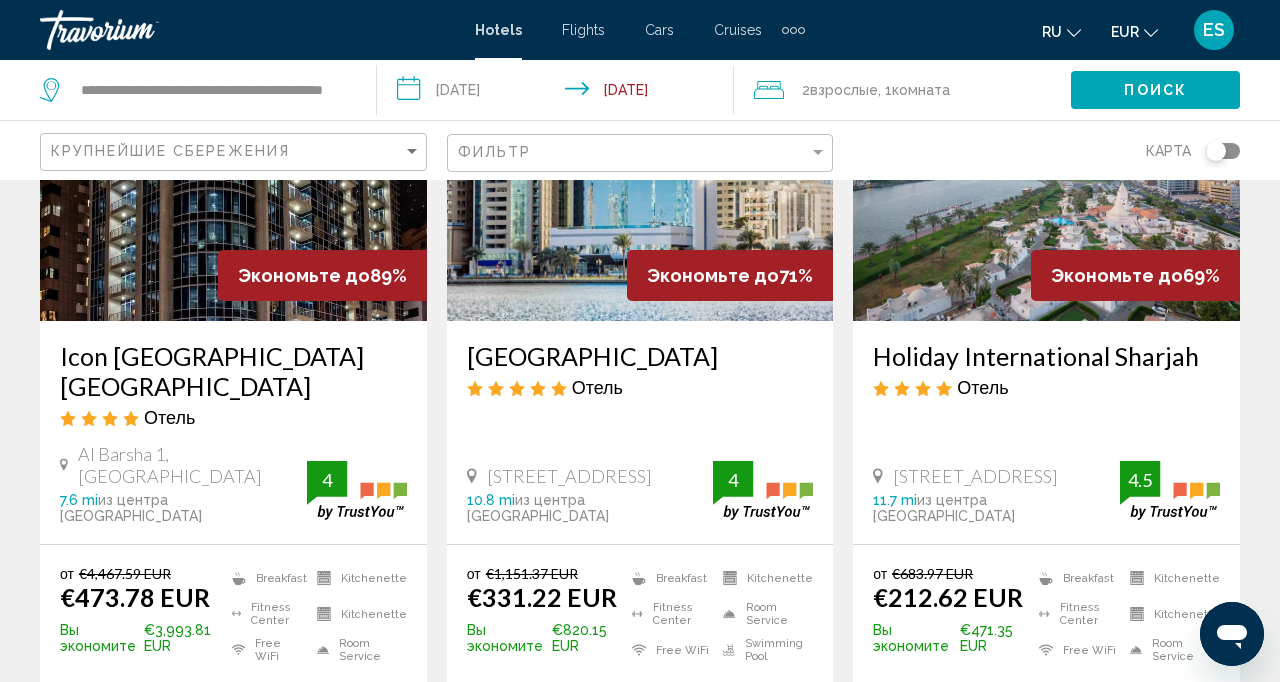click on "4" at bounding box center [733, 480] 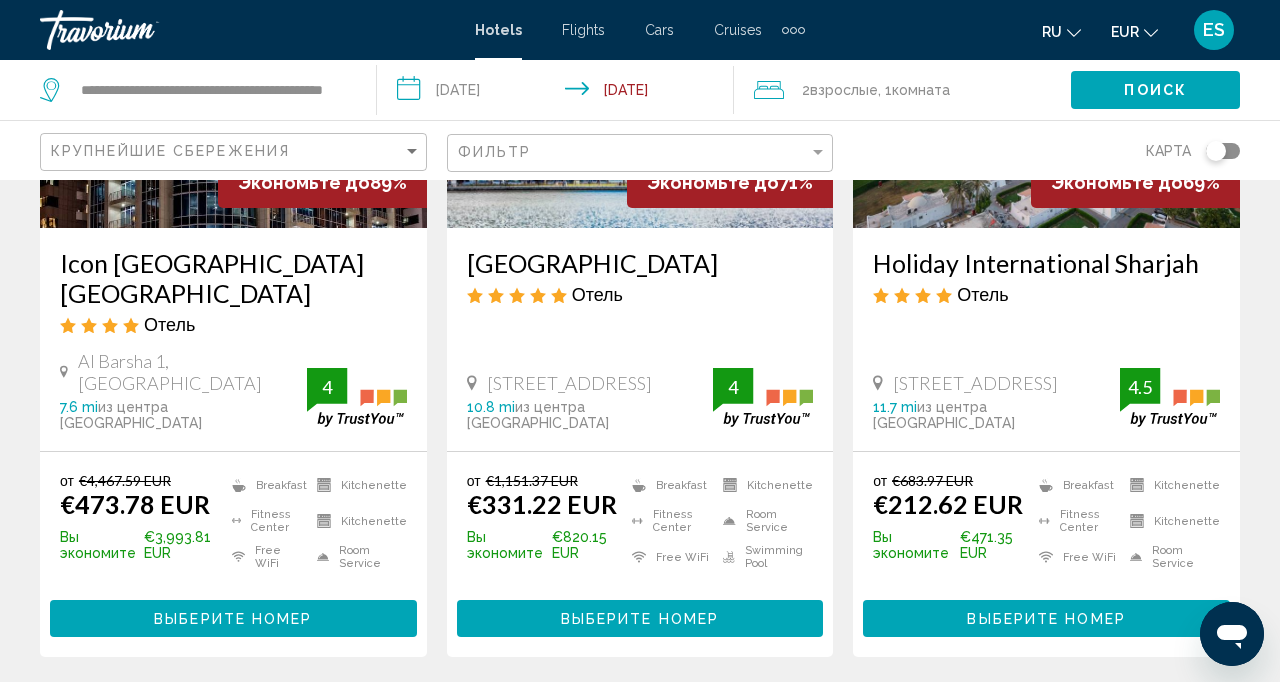 scroll, scrollTop: 0, scrollLeft: 0, axis: both 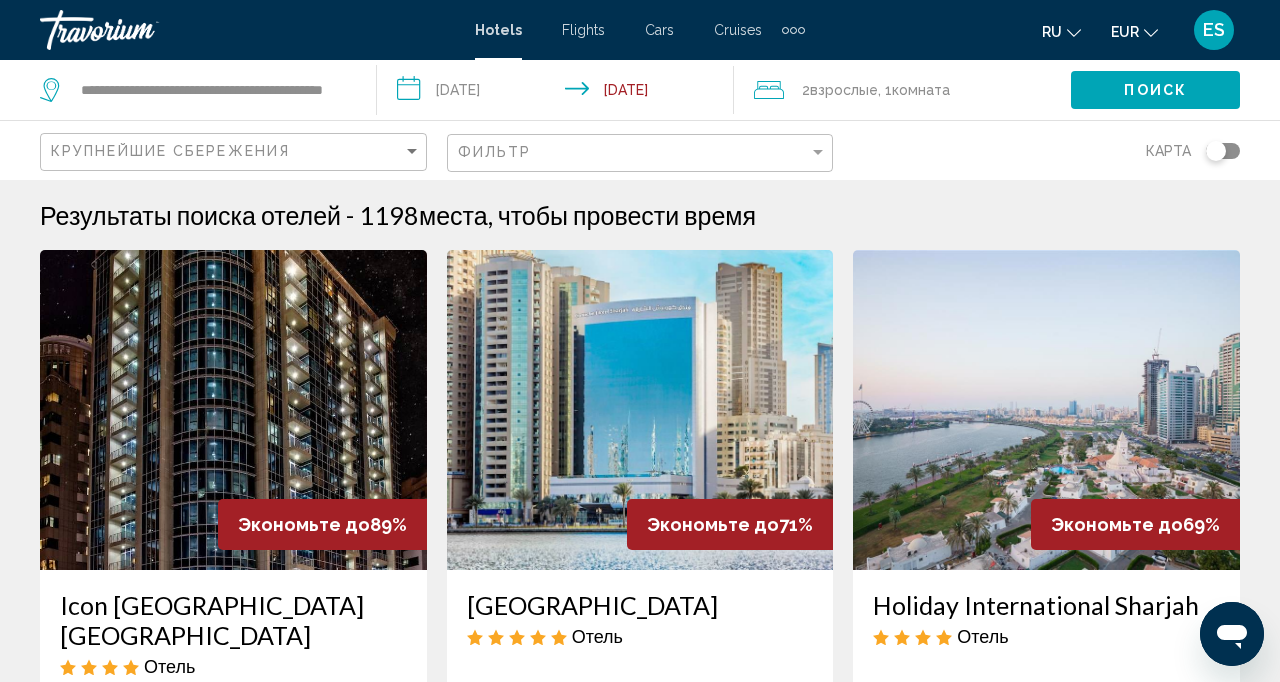 click on "Flights" at bounding box center (583, 30) 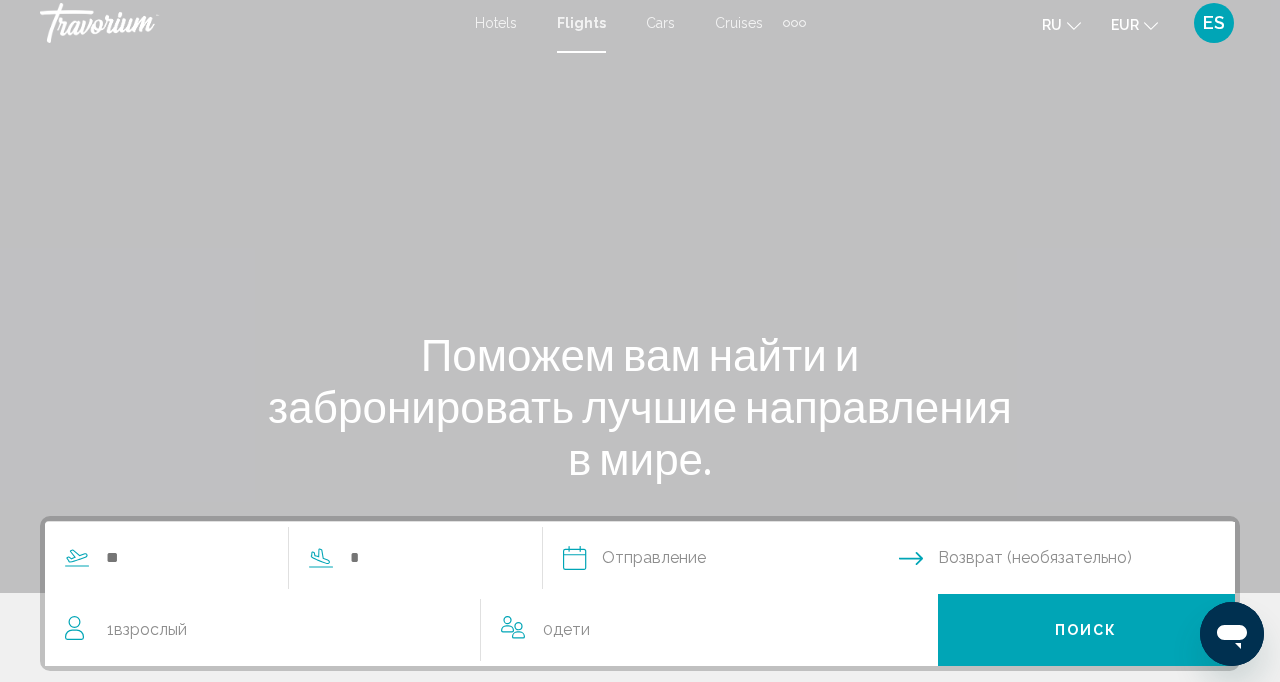 scroll, scrollTop: 8, scrollLeft: 0, axis: vertical 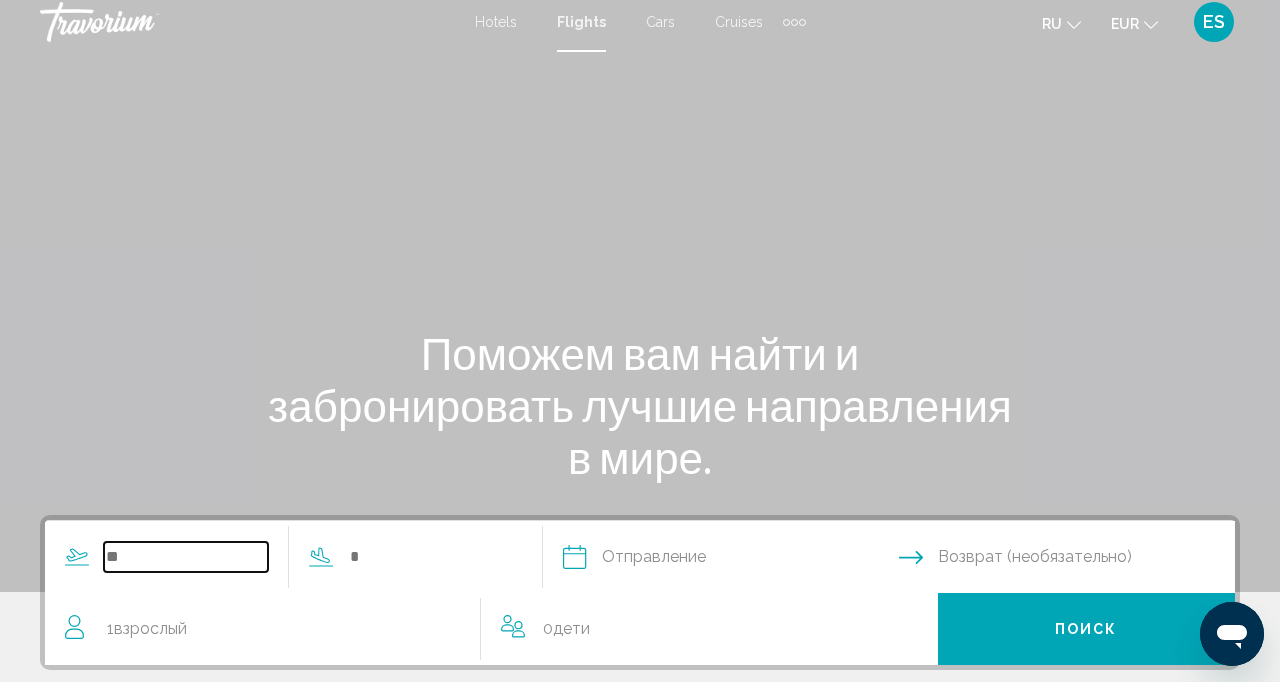 click at bounding box center [186, 557] 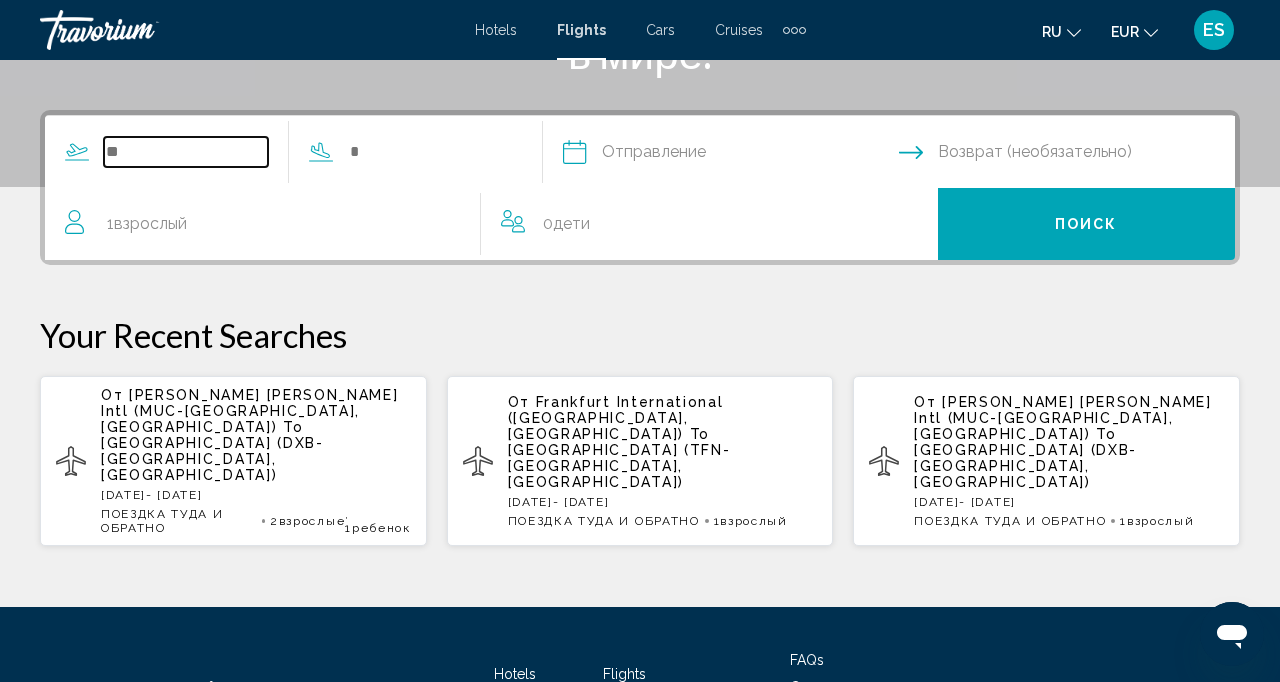 scroll, scrollTop: 439, scrollLeft: 0, axis: vertical 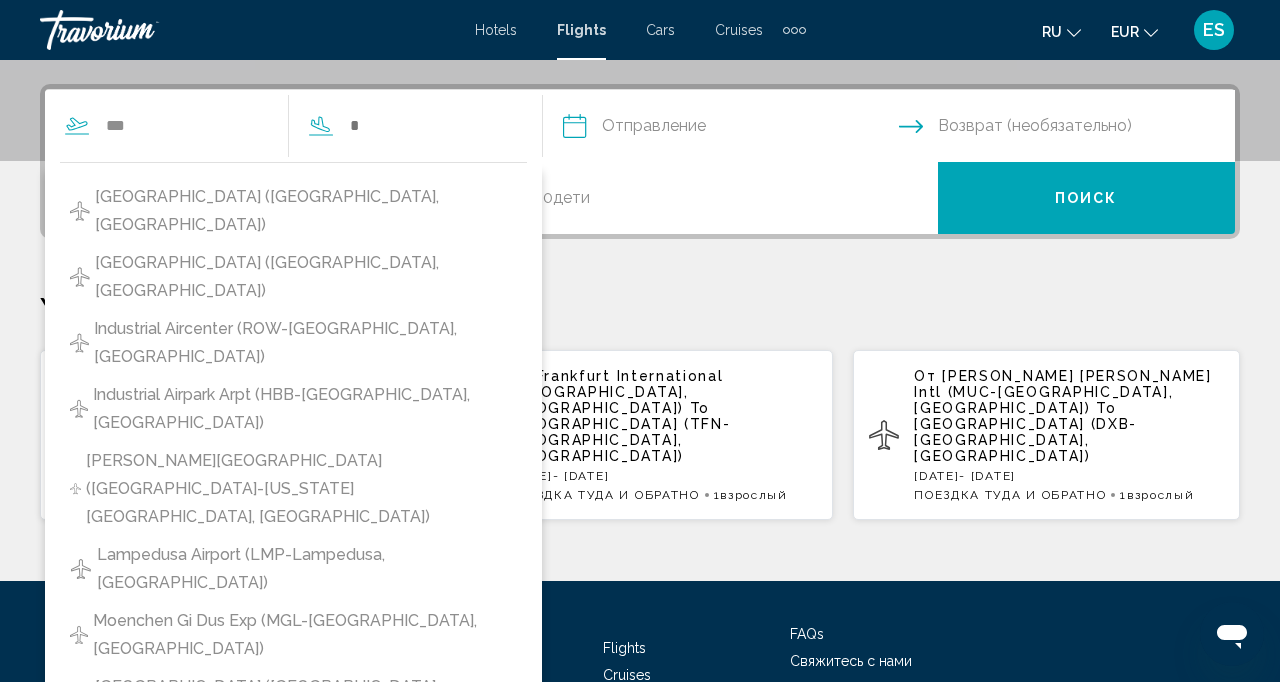 click on "Dusseldorf Airport (DUS-Dusseldorf, DE)" at bounding box center [306, 211] 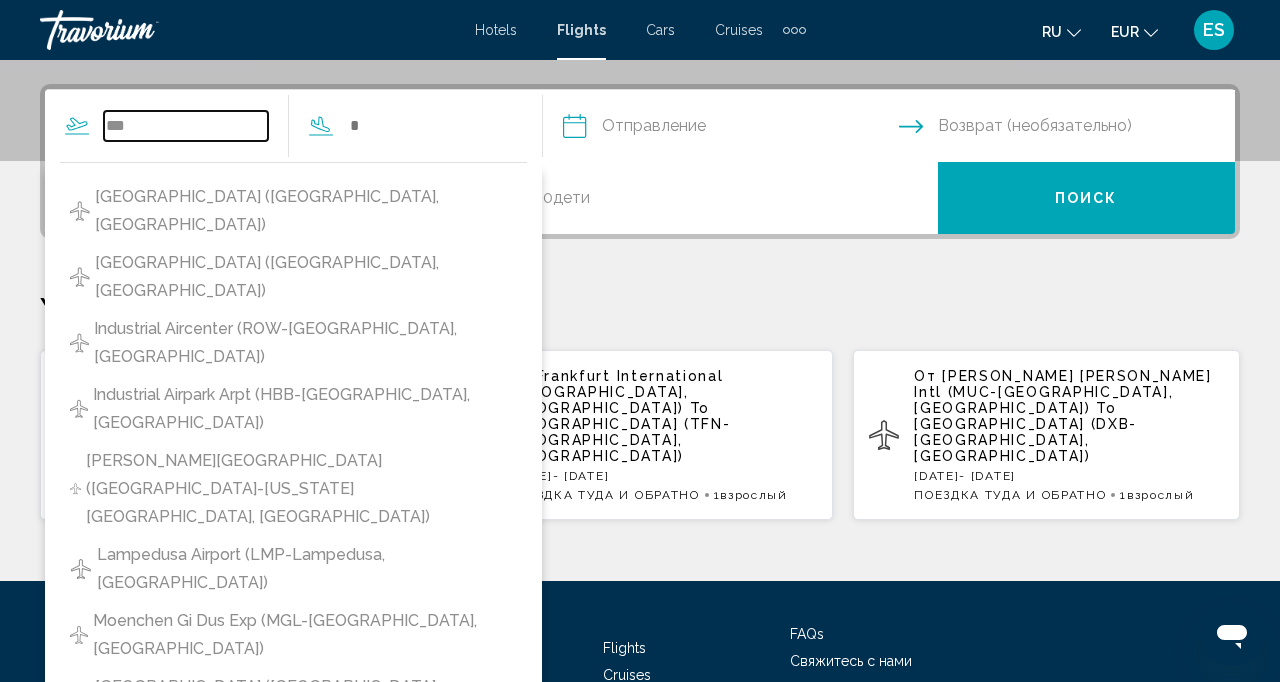 type on "**********" 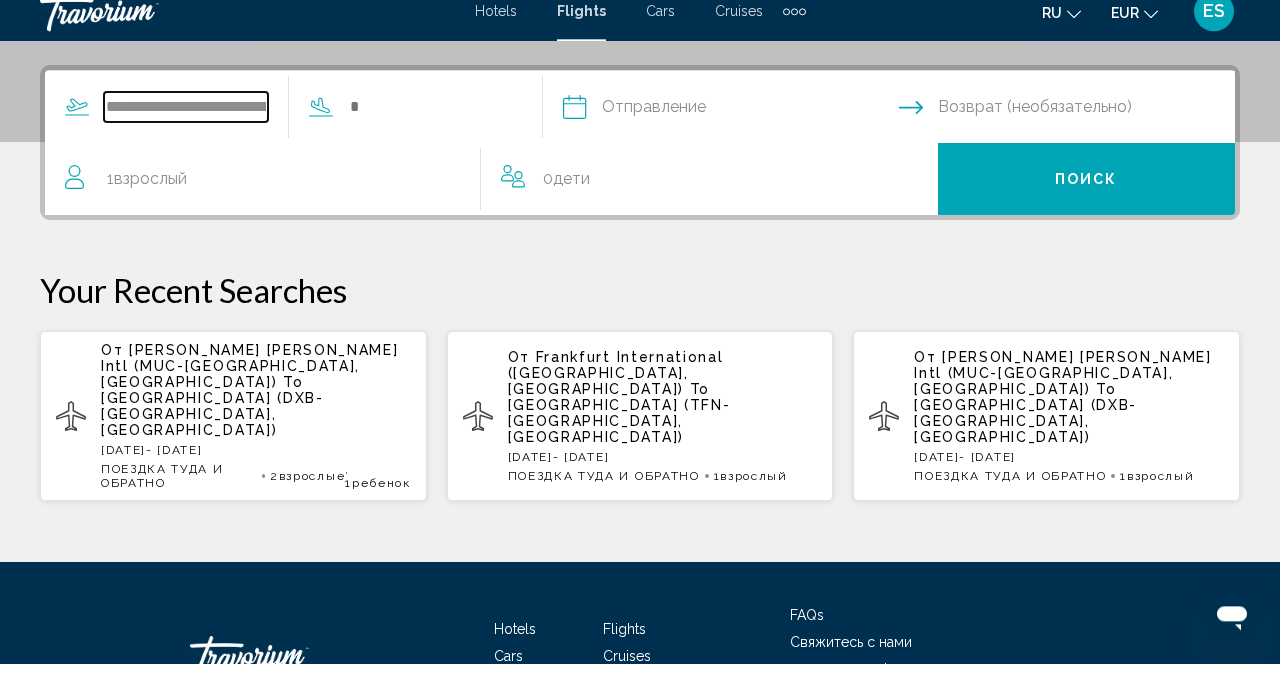 scroll, scrollTop: 439, scrollLeft: 0, axis: vertical 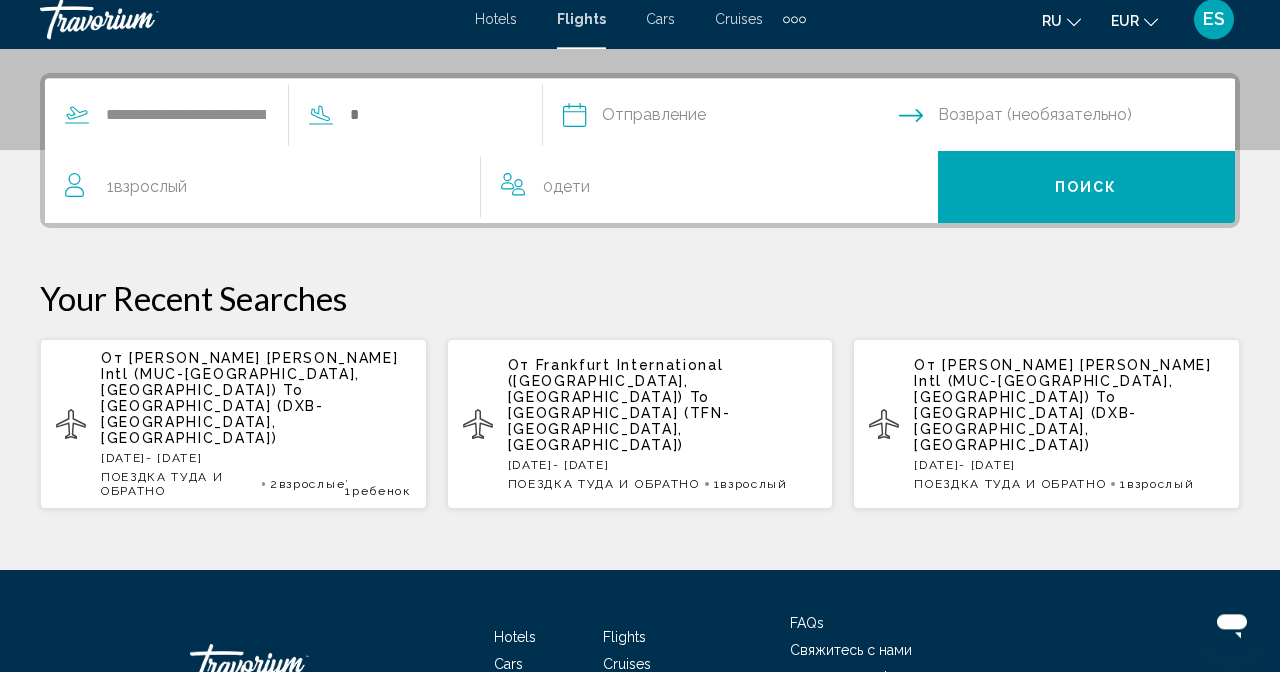 click on "Cars" at bounding box center (660, 30) 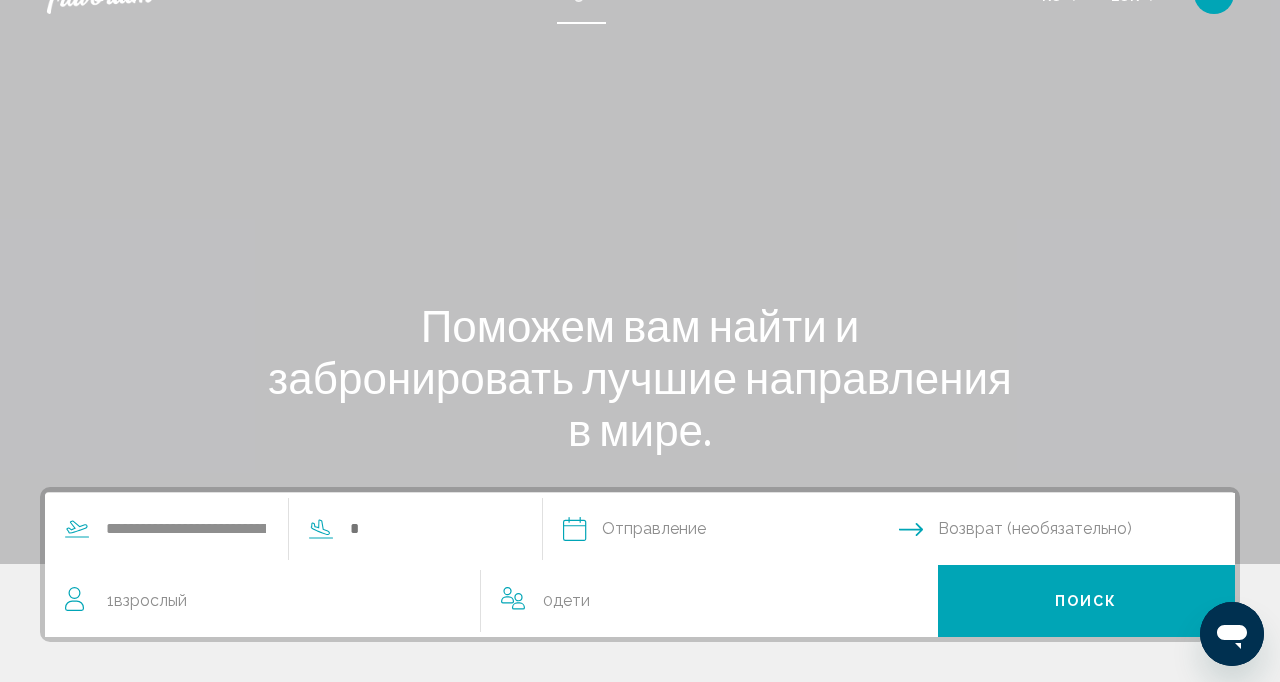 scroll, scrollTop: 0, scrollLeft: 0, axis: both 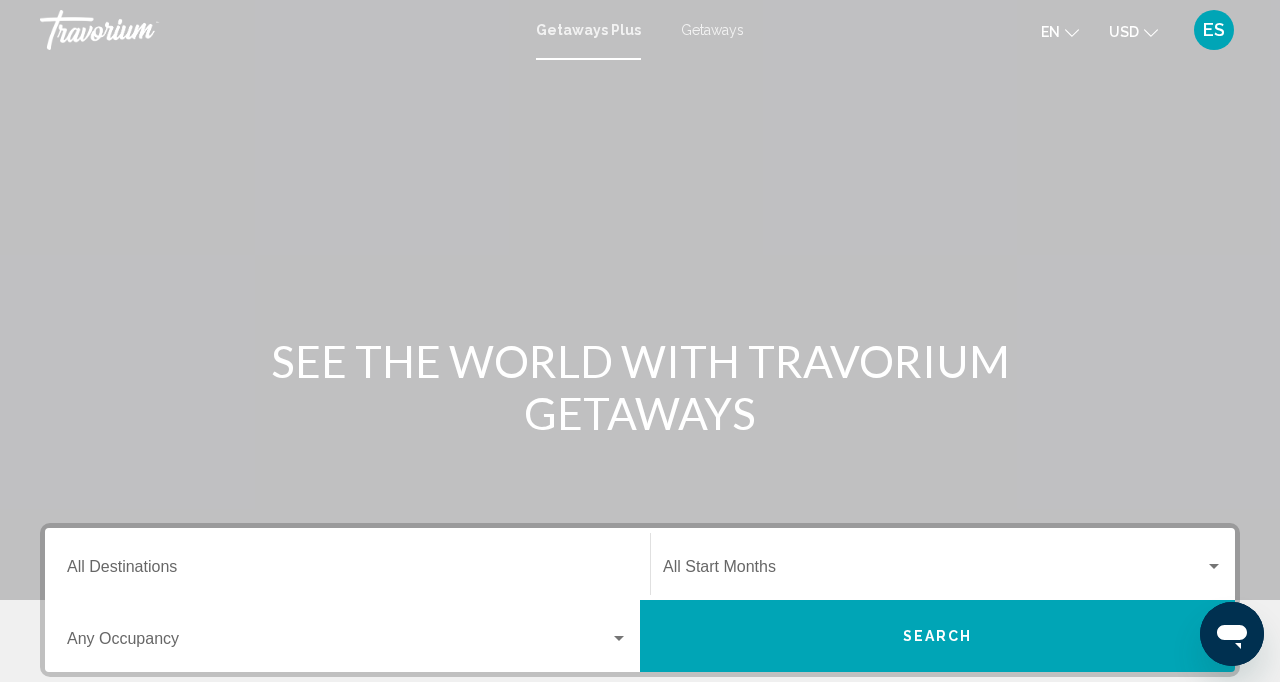 click on "Getaways Plus  Getaways en
English Español Français Italiano Português русский USD
USD ($) MXN (Mex$) CAD (Can$) GBP (£) EUR (€) AUD (A$) NZD (NZ$) CNY (CN¥) ES Login" at bounding box center [640, 30] 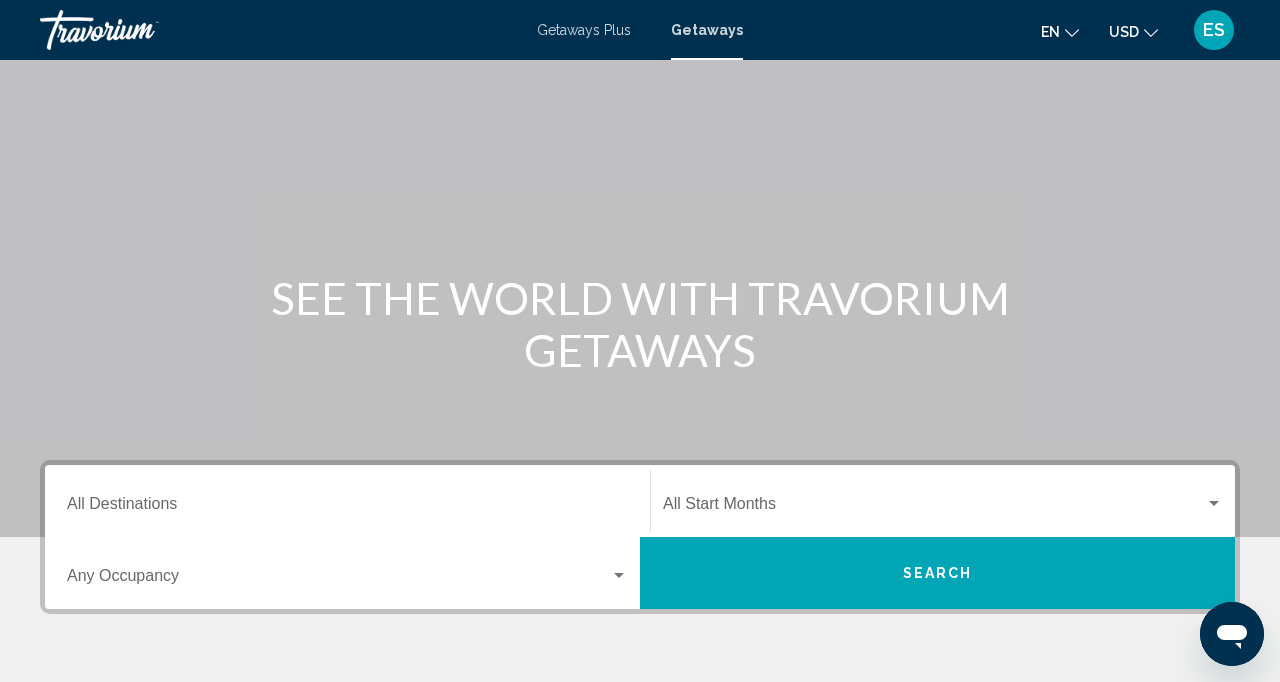 click on "Destination All Destinations" at bounding box center [347, 501] 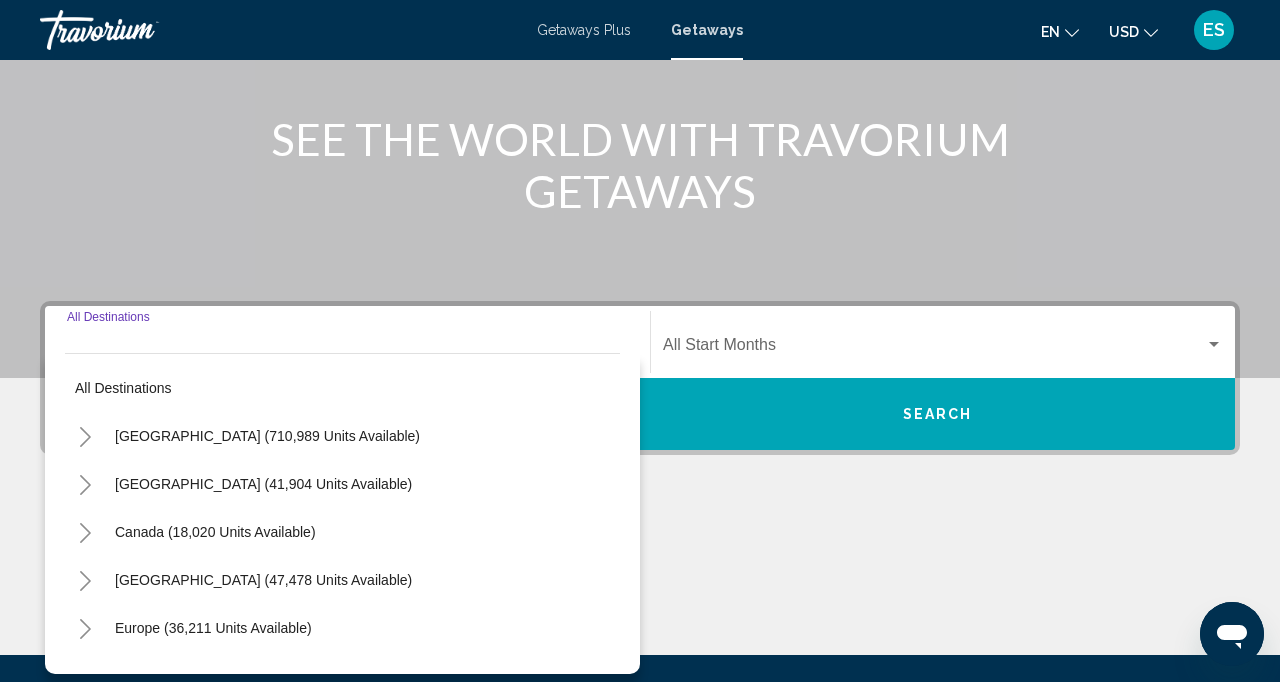 scroll, scrollTop: 345, scrollLeft: 0, axis: vertical 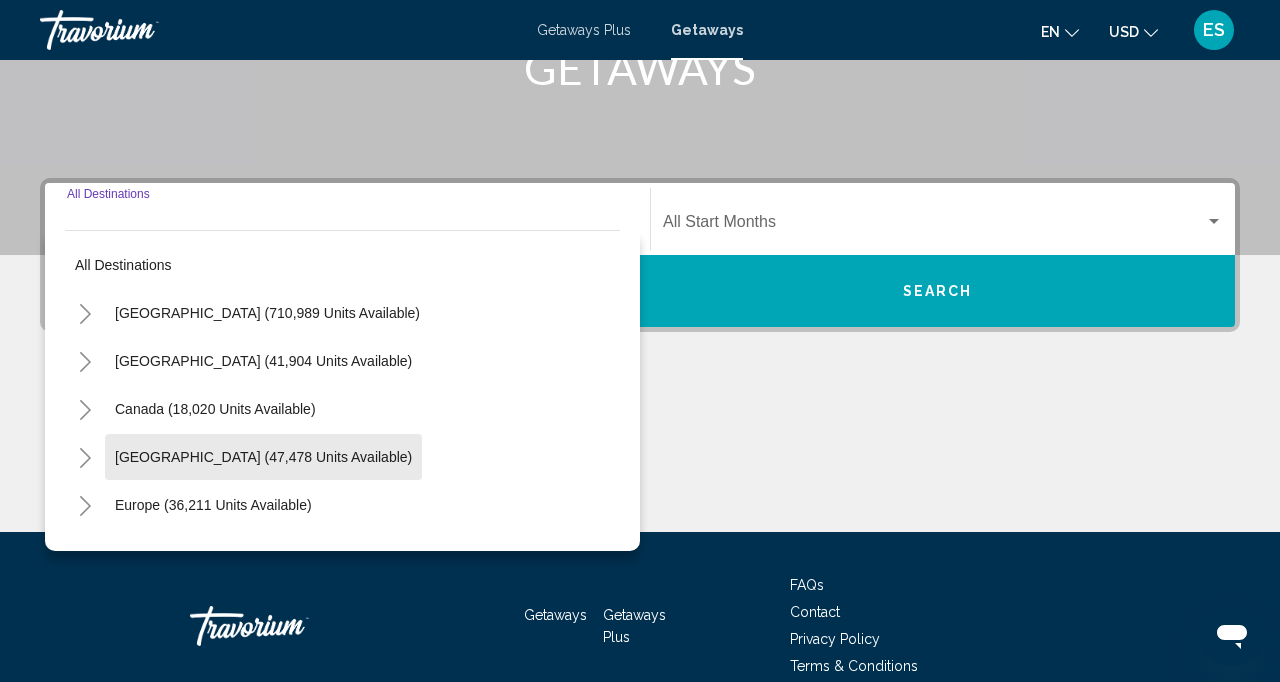 click on "Caribbean & Atlantic Islands (47,478 units available)" at bounding box center (213, 505) 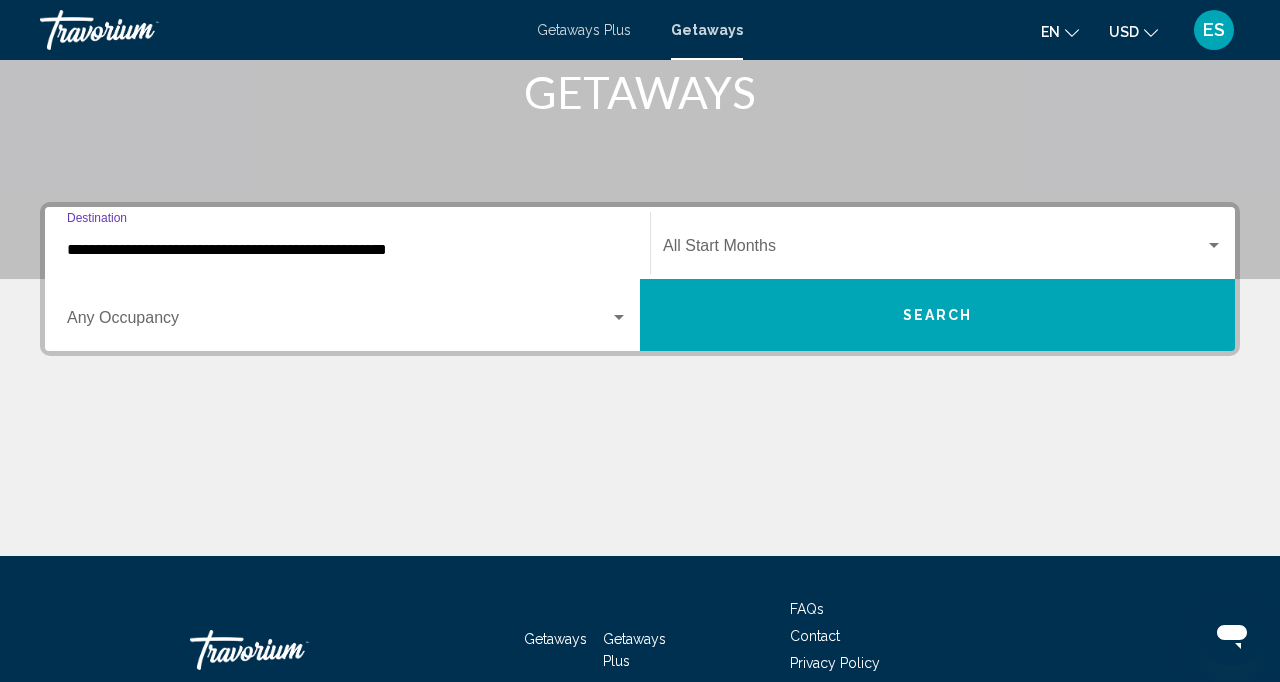 click at bounding box center [934, 250] 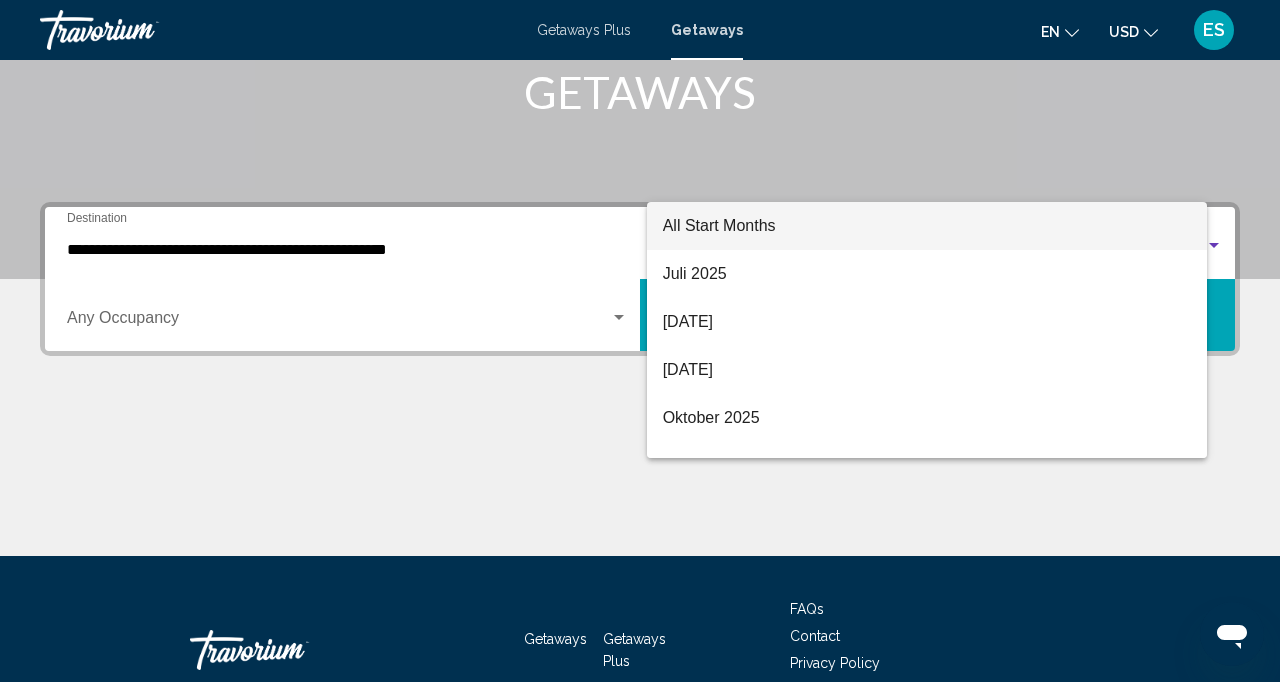 scroll, scrollTop: 345, scrollLeft: 0, axis: vertical 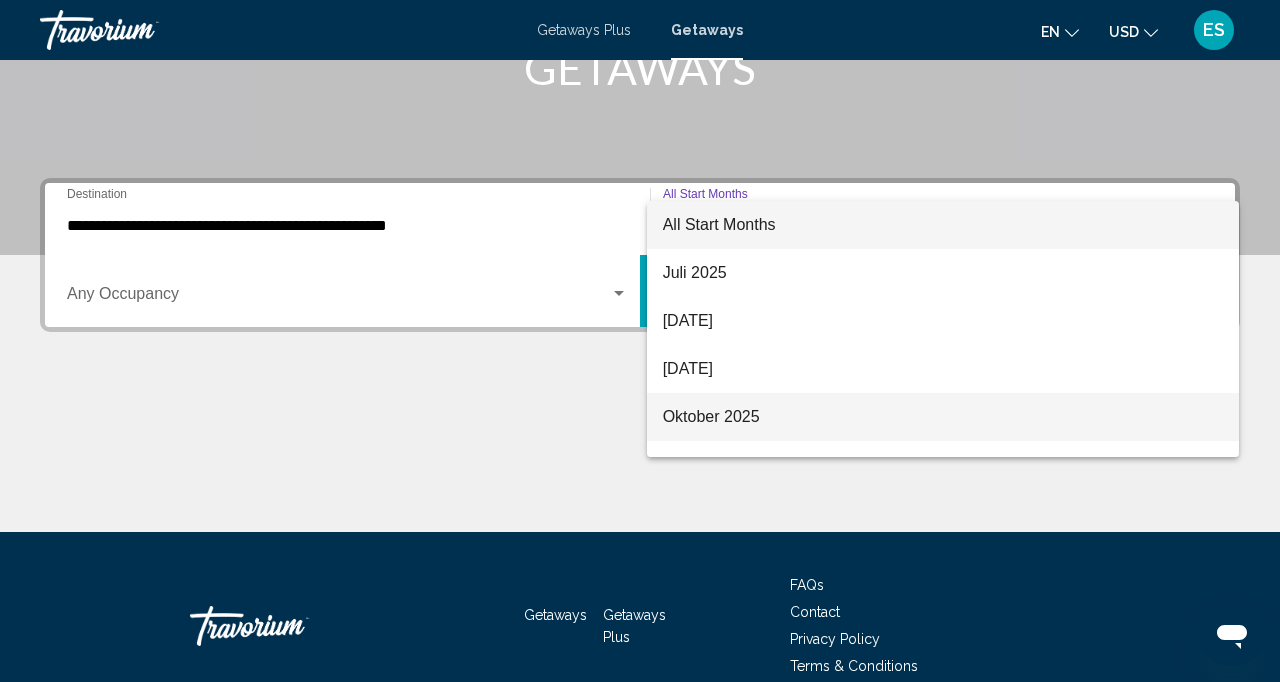 click on "Oktober 2025" at bounding box center [943, 417] 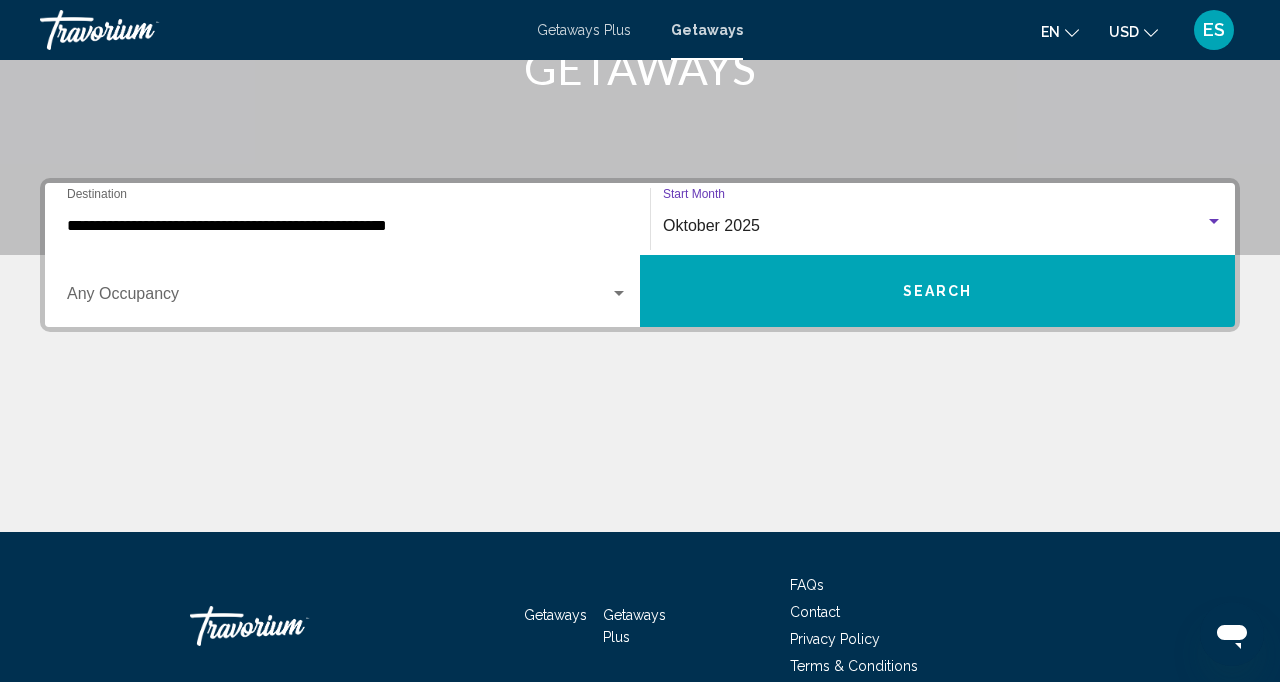 click on "Search" at bounding box center (938, 292) 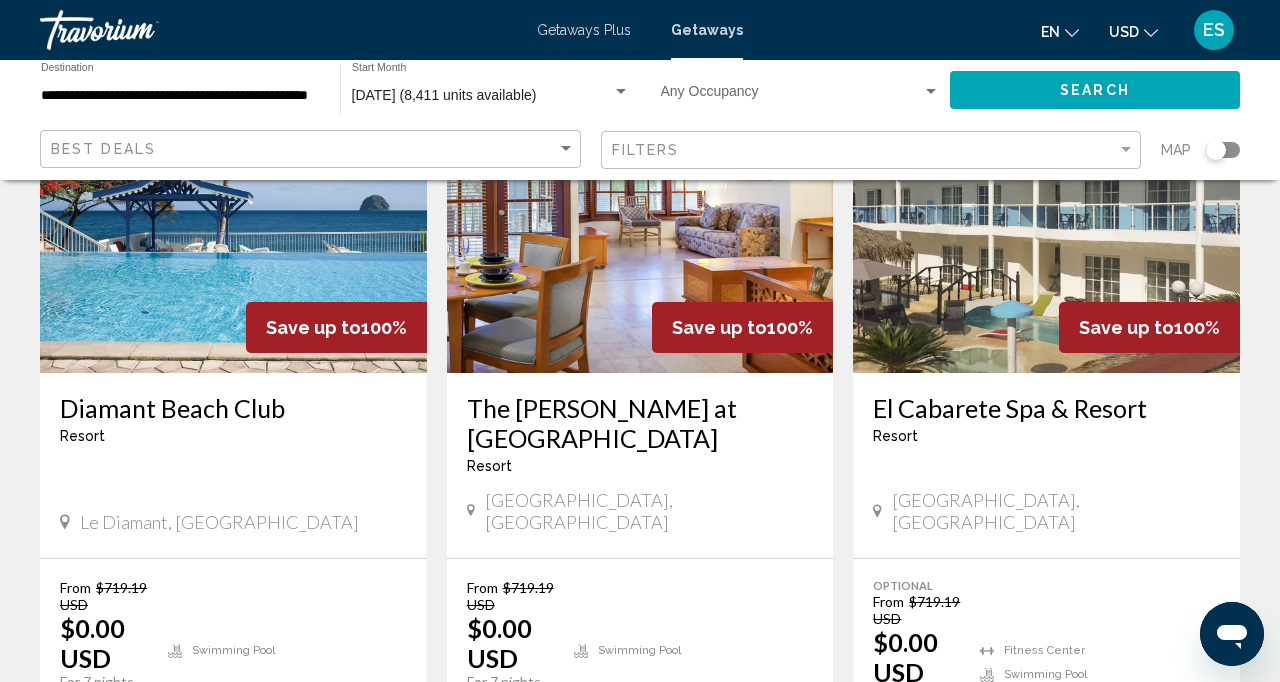 scroll, scrollTop: 218, scrollLeft: 0, axis: vertical 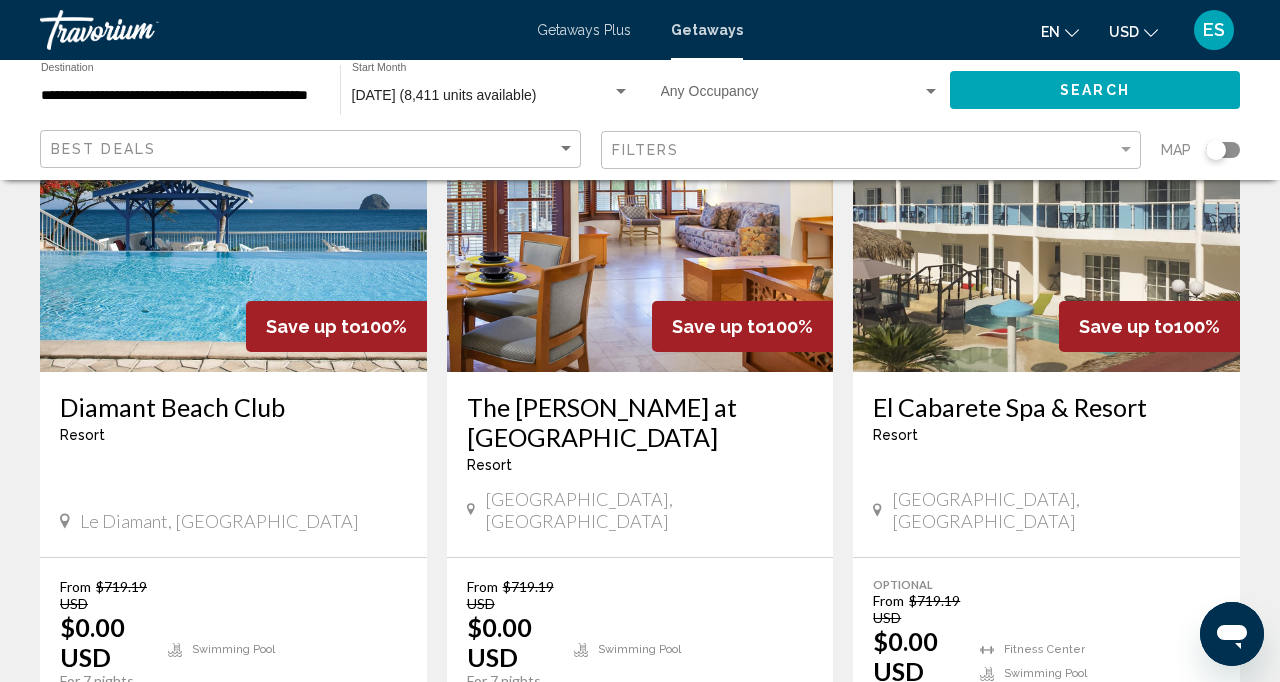 click on "Resort  -  This is an adults only resort" at bounding box center (233, 435) 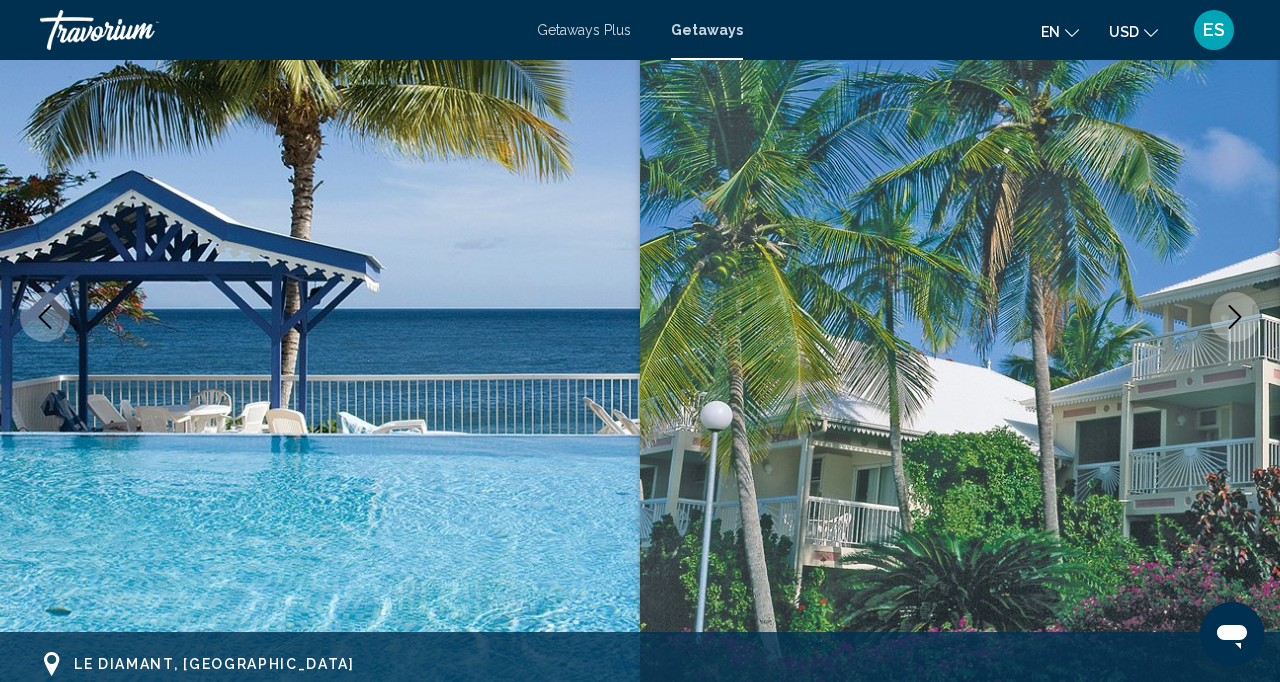 scroll, scrollTop: 146, scrollLeft: 0, axis: vertical 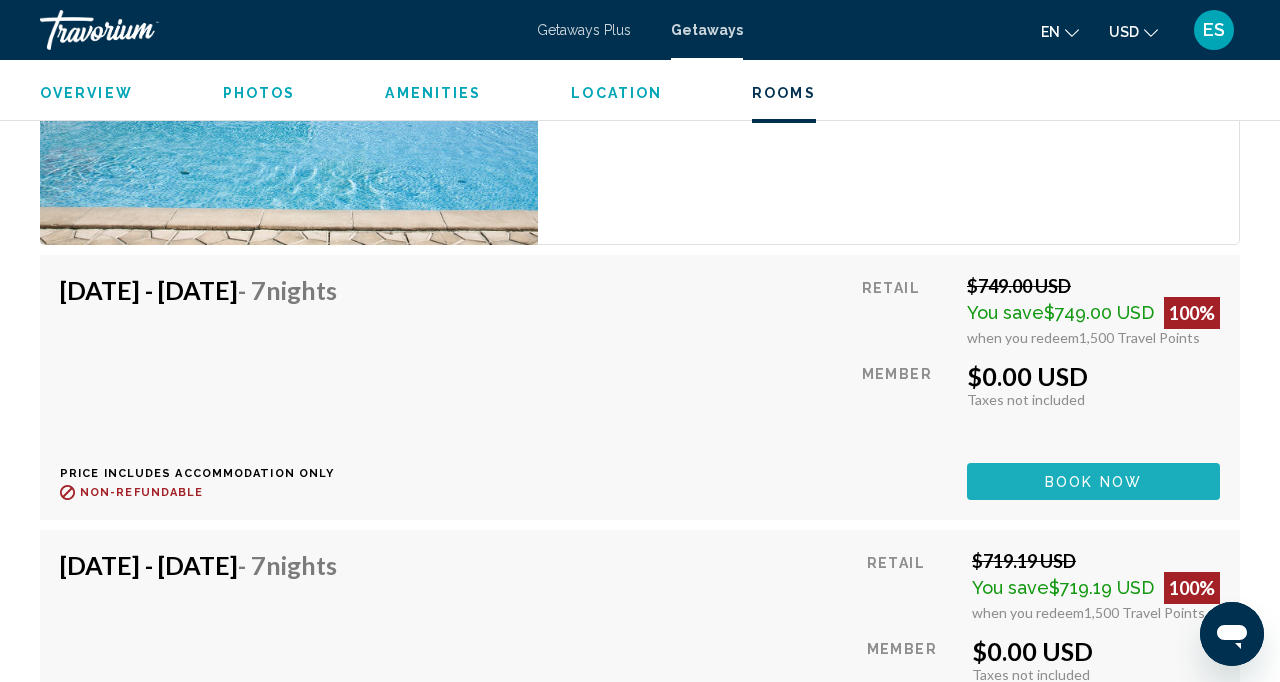 click on "Book now" at bounding box center [1093, 481] 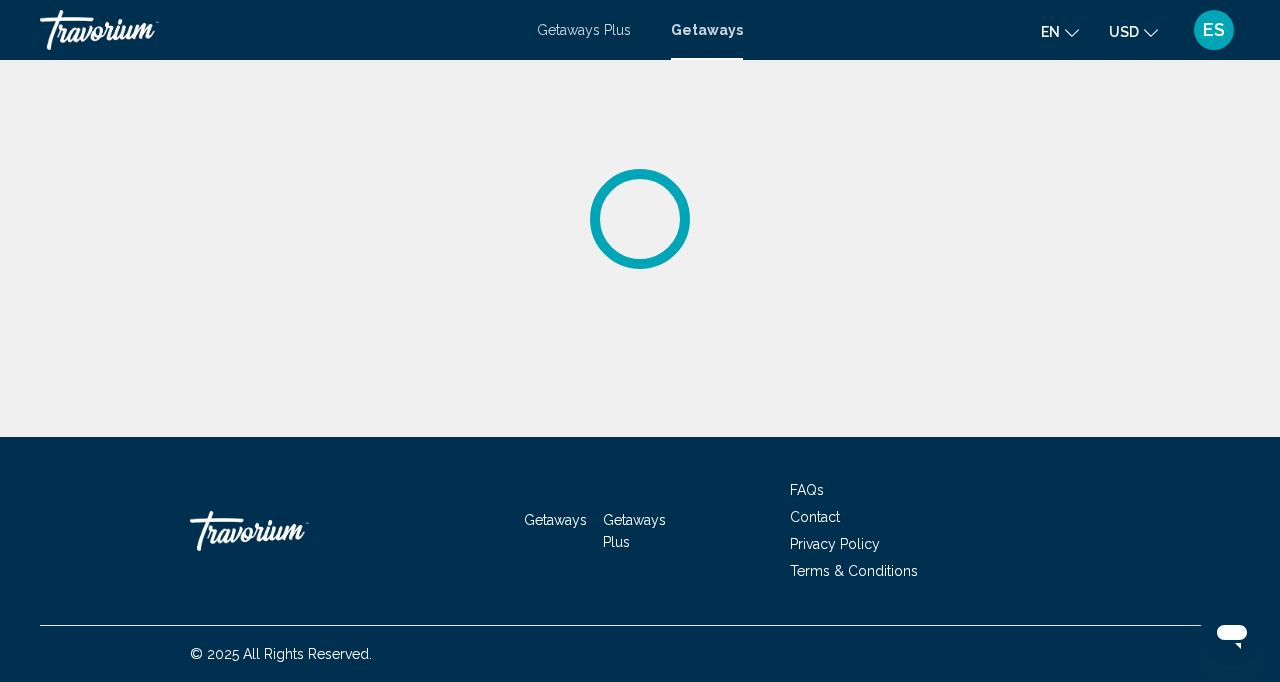 scroll, scrollTop: 0, scrollLeft: 0, axis: both 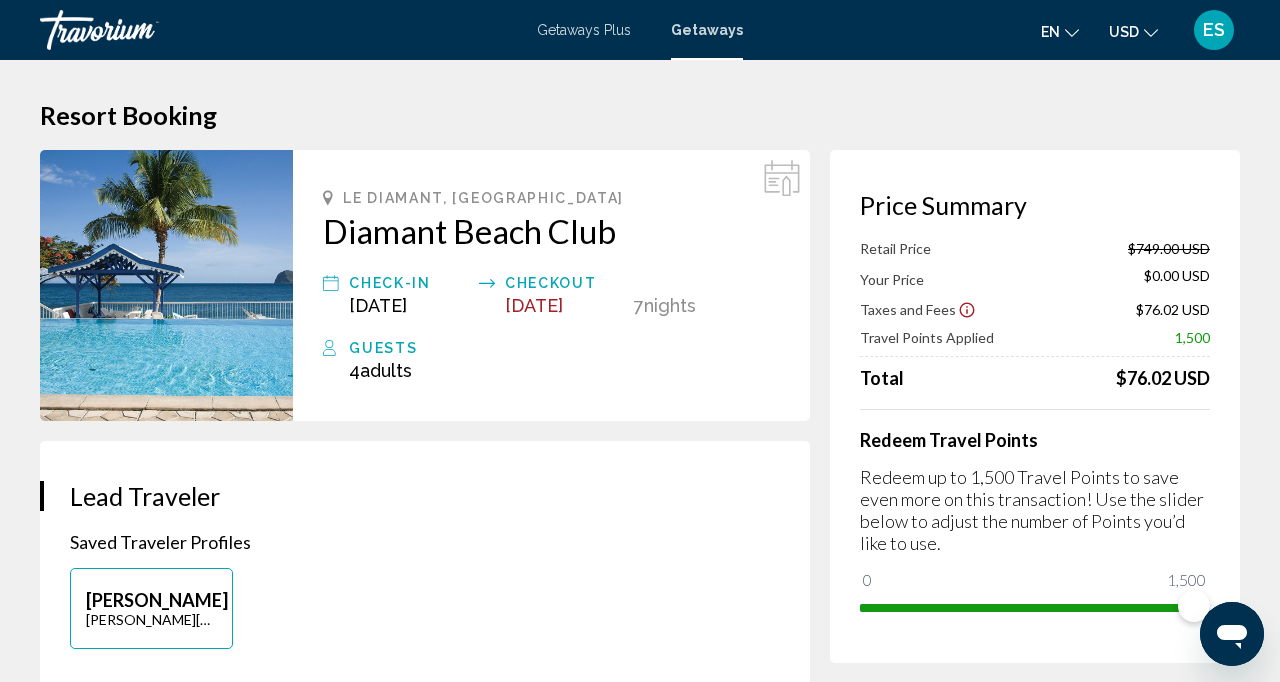 click on "USD
USD ($) MXN (Mex$) CAD (Can$) GBP (£) EUR (€) AUD (A$) NZD (NZ$) CNY (CN¥)" 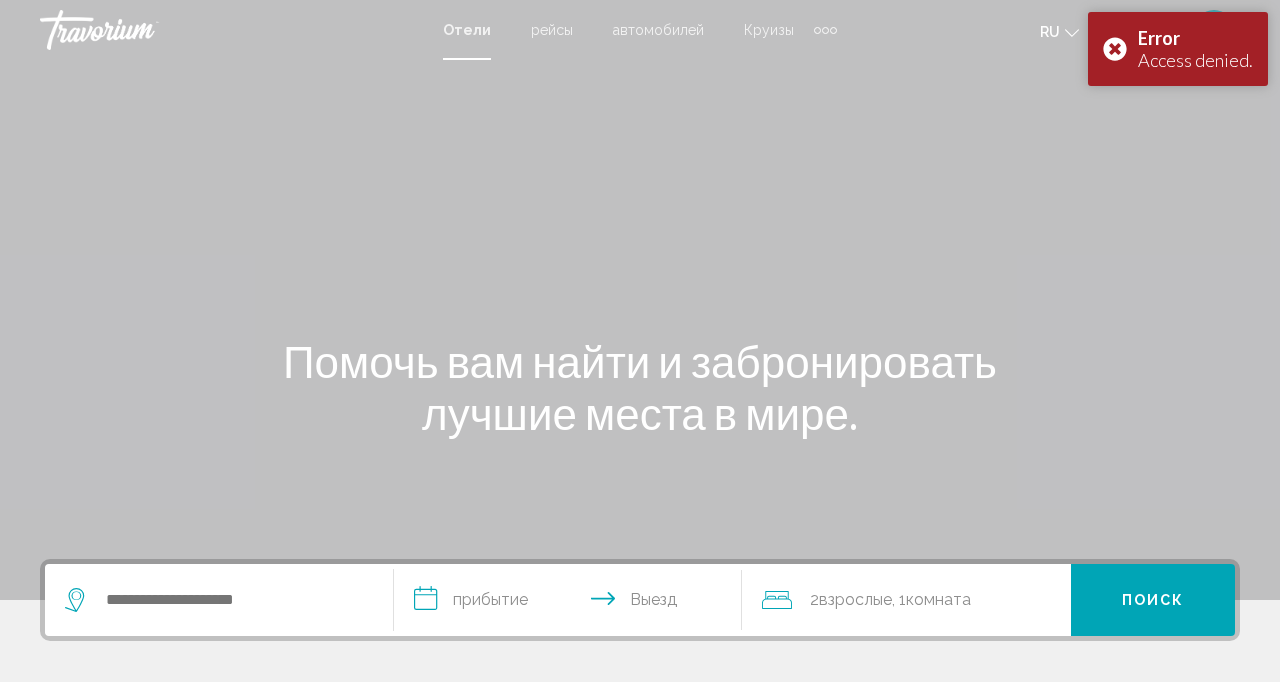 scroll, scrollTop: 0, scrollLeft: 0, axis: both 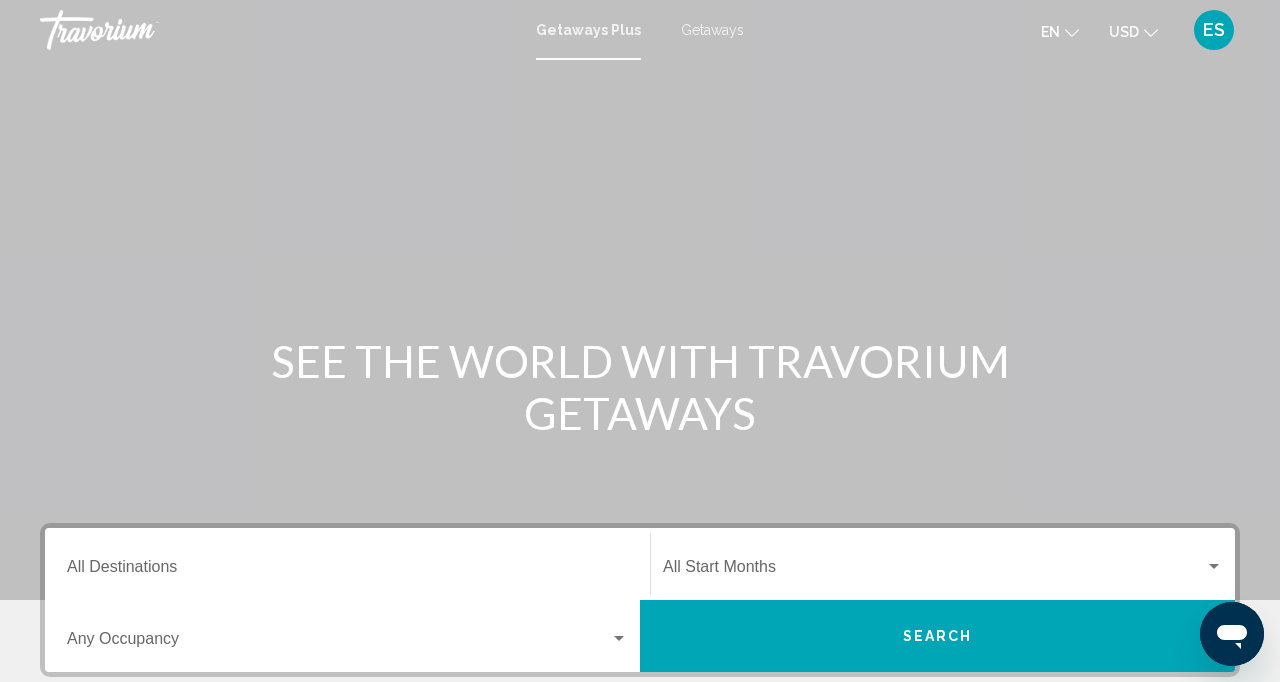 click on "Getaways Plus  Getaways en
English Español Français Italiano Português русский USD
USD ($) MXN (Mex$) CAD (Can$) GBP (£) EUR (€) AUD (A$) NZD (NZ$) CNY (CN¥) ES Login" at bounding box center [640, 30] 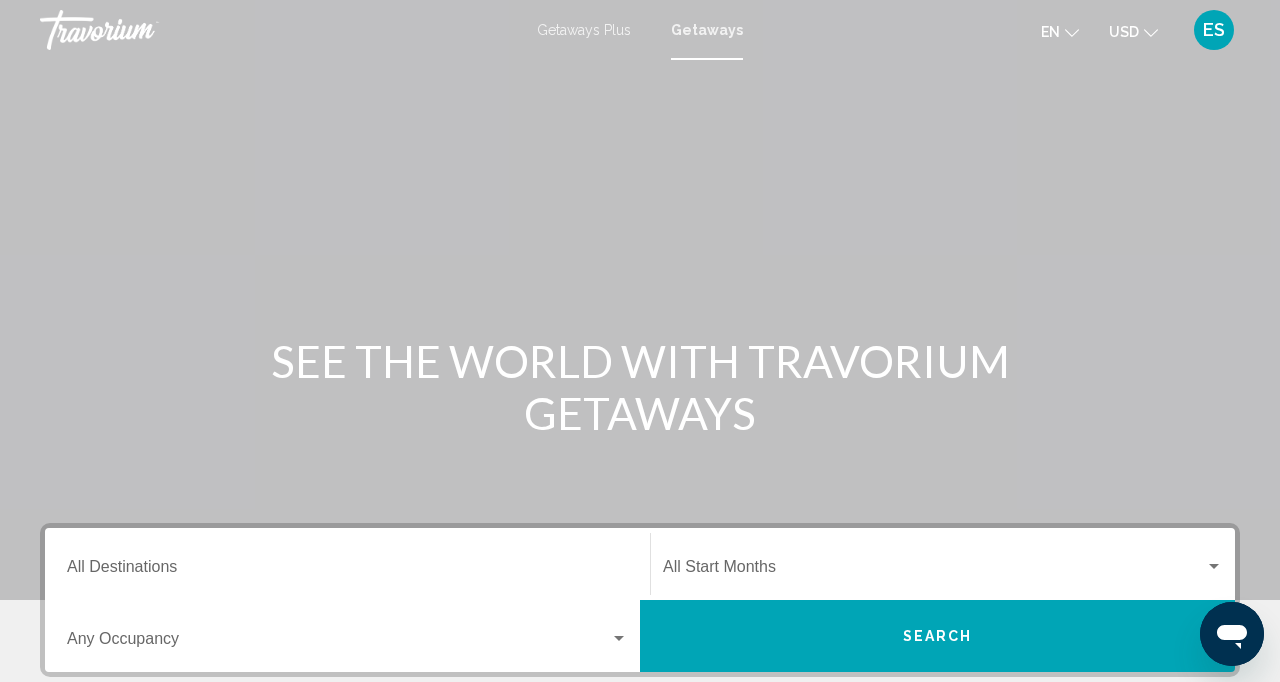 click on "Destination All Destinations" at bounding box center [347, 564] 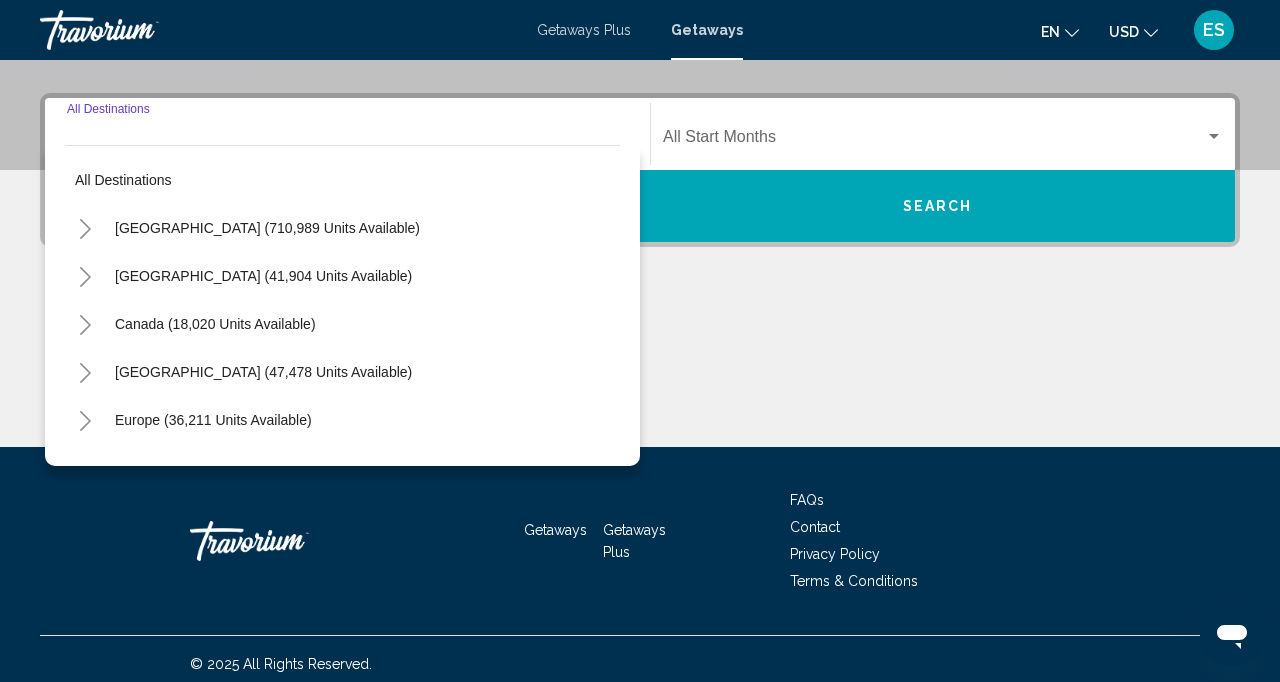 scroll, scrollTop: 439, scrollLeft: 0, axis: vertical 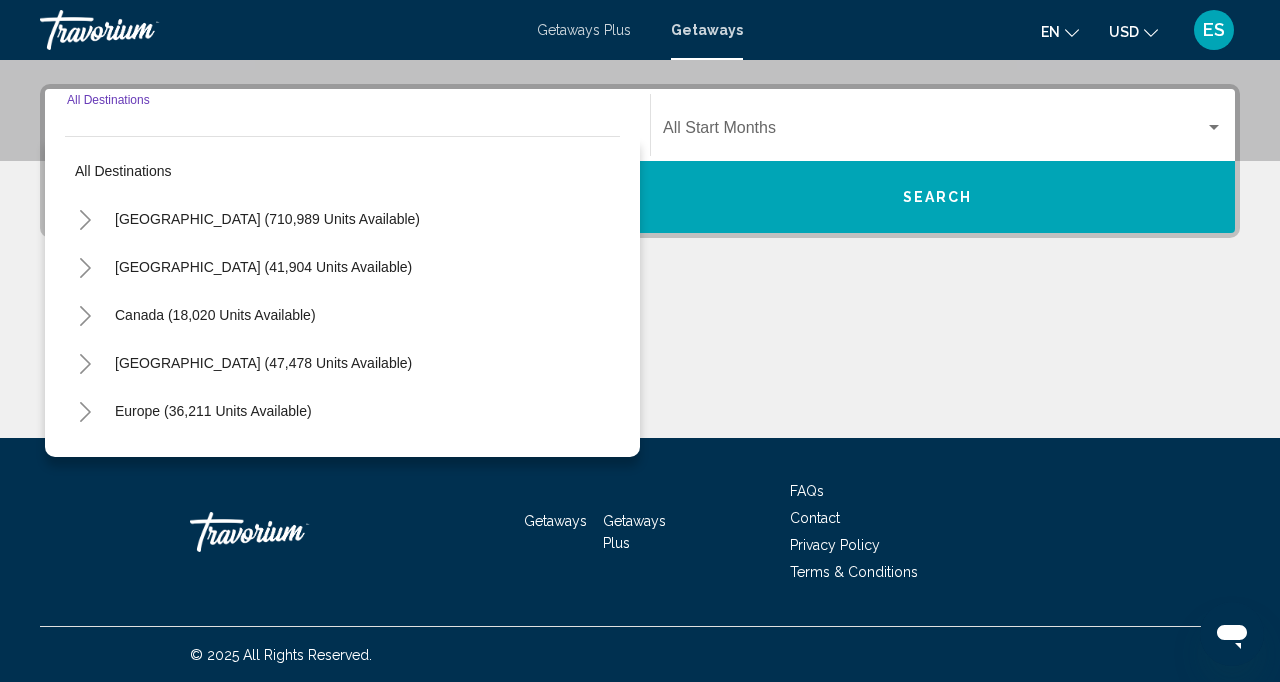 click on "[GEOGRAPHIC_DATA] (47,478 units available)" at bounding box center [213, 411] 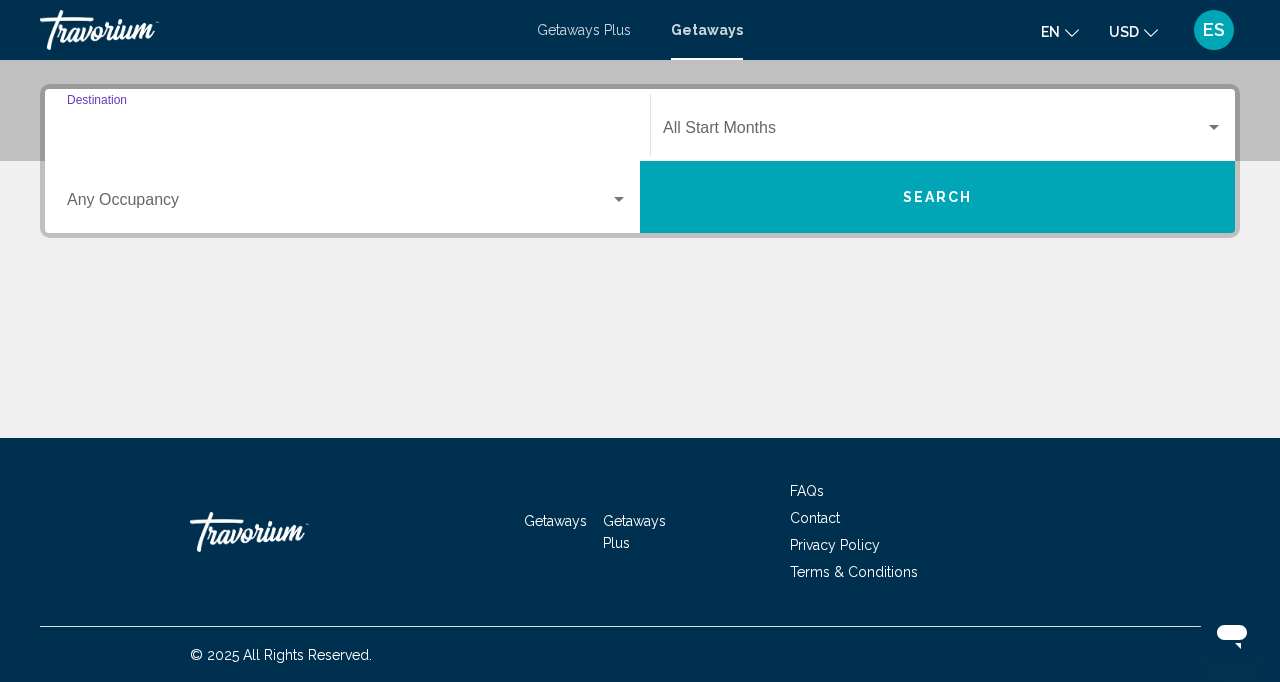 type on "**********" 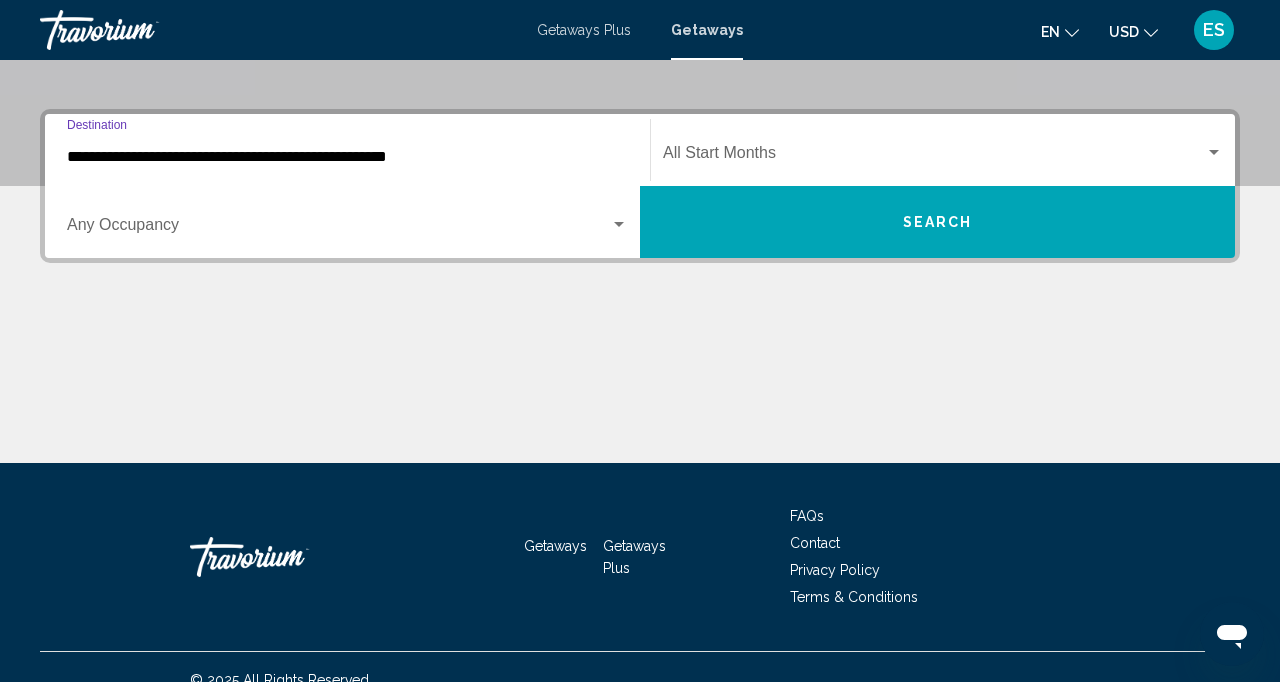 scroll, scrollTop: 413, scrollLeft: 0, axis: vertical 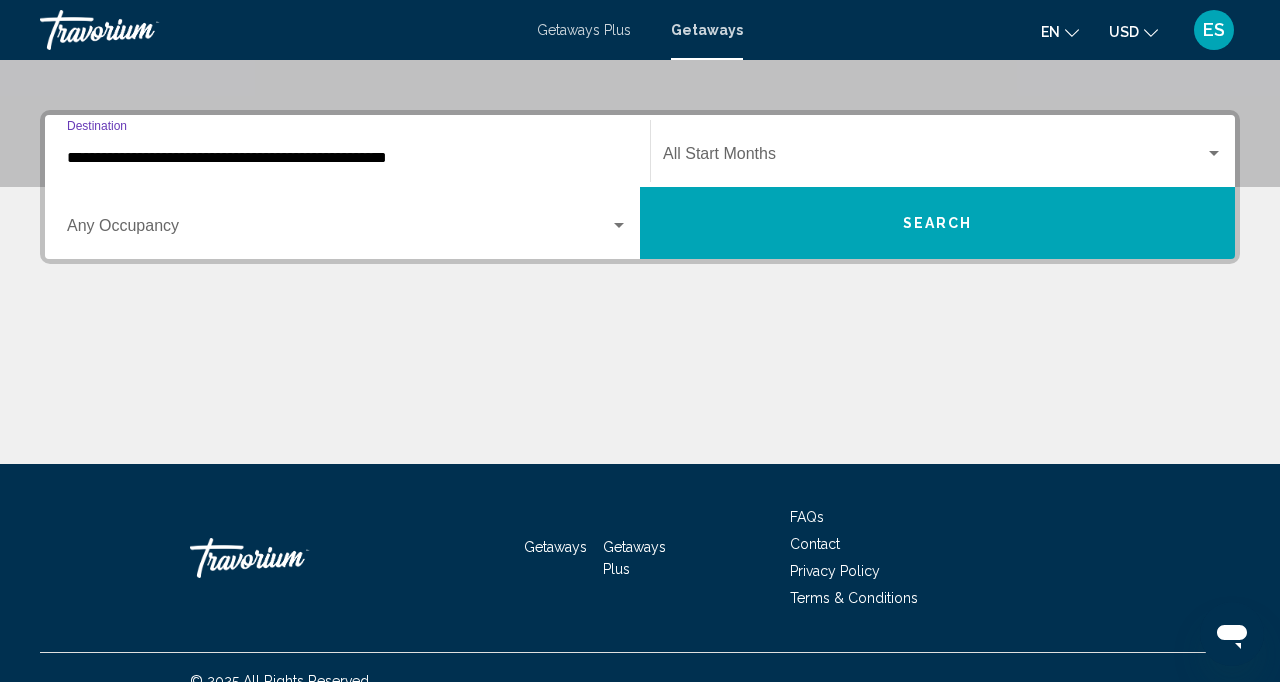 click on "Start Month All Start Months" 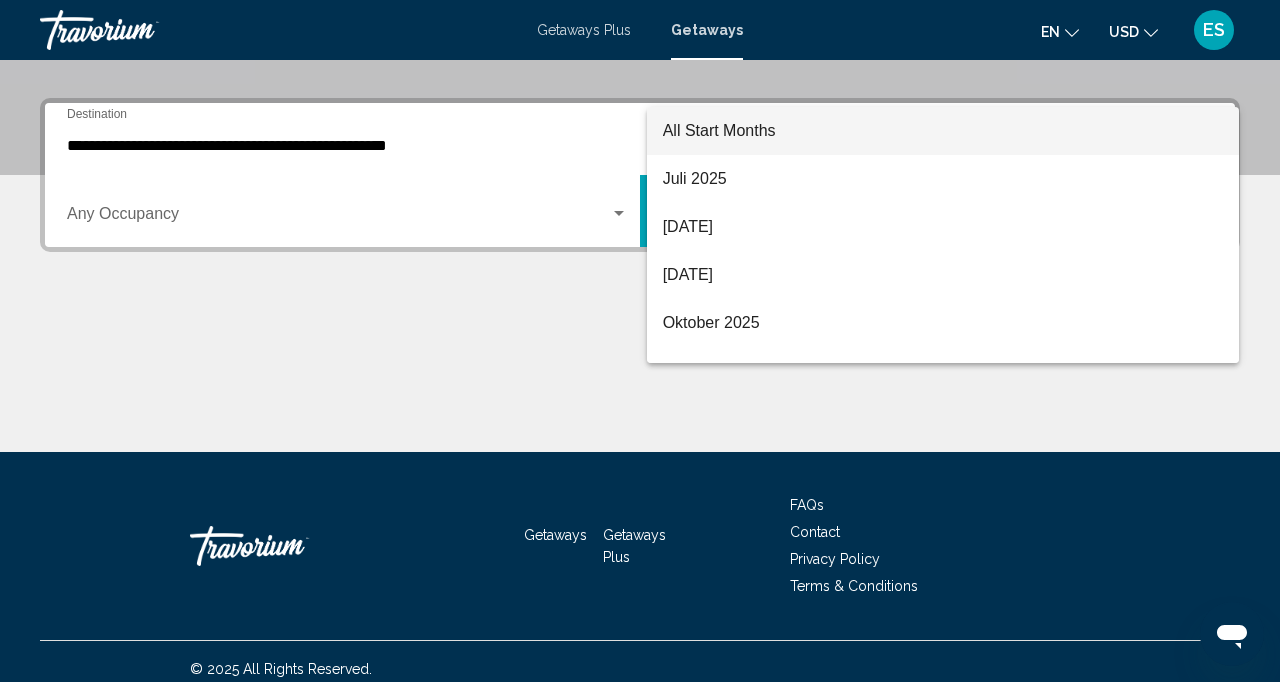 scroll, scrollTop: 439, scrollLeft: 0, axis: vertical 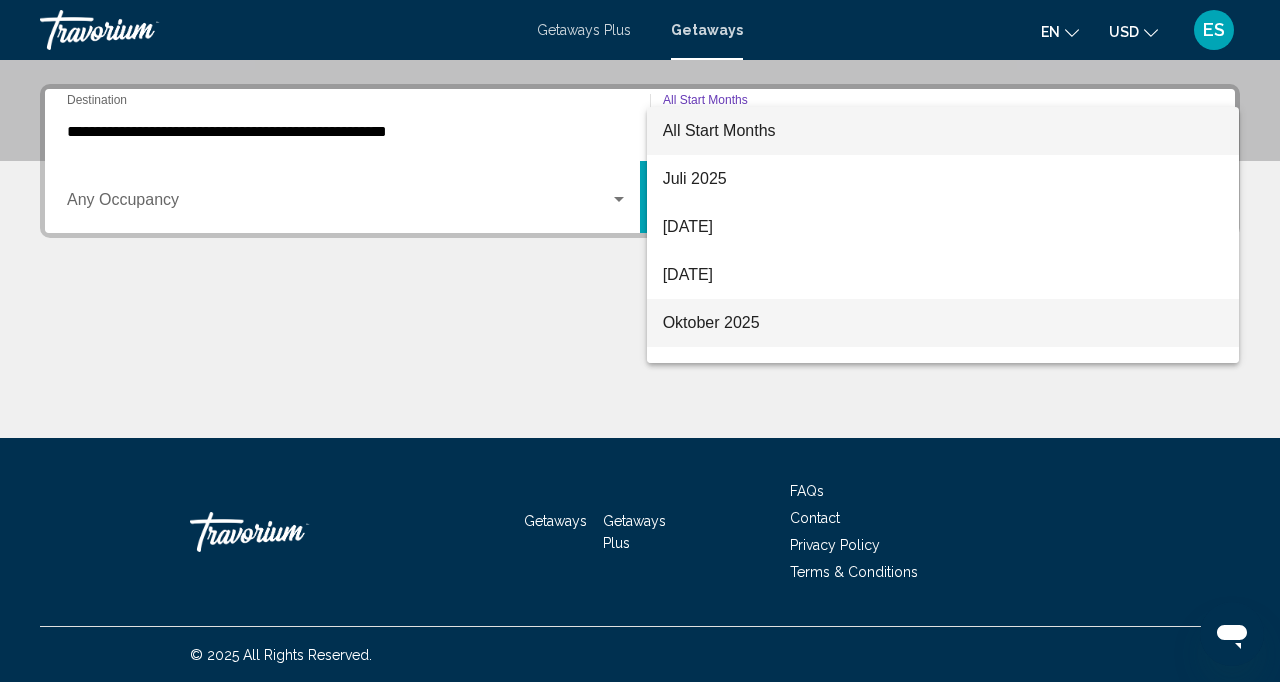 click on "Oktober 2025" at bounding box center (943, 323) 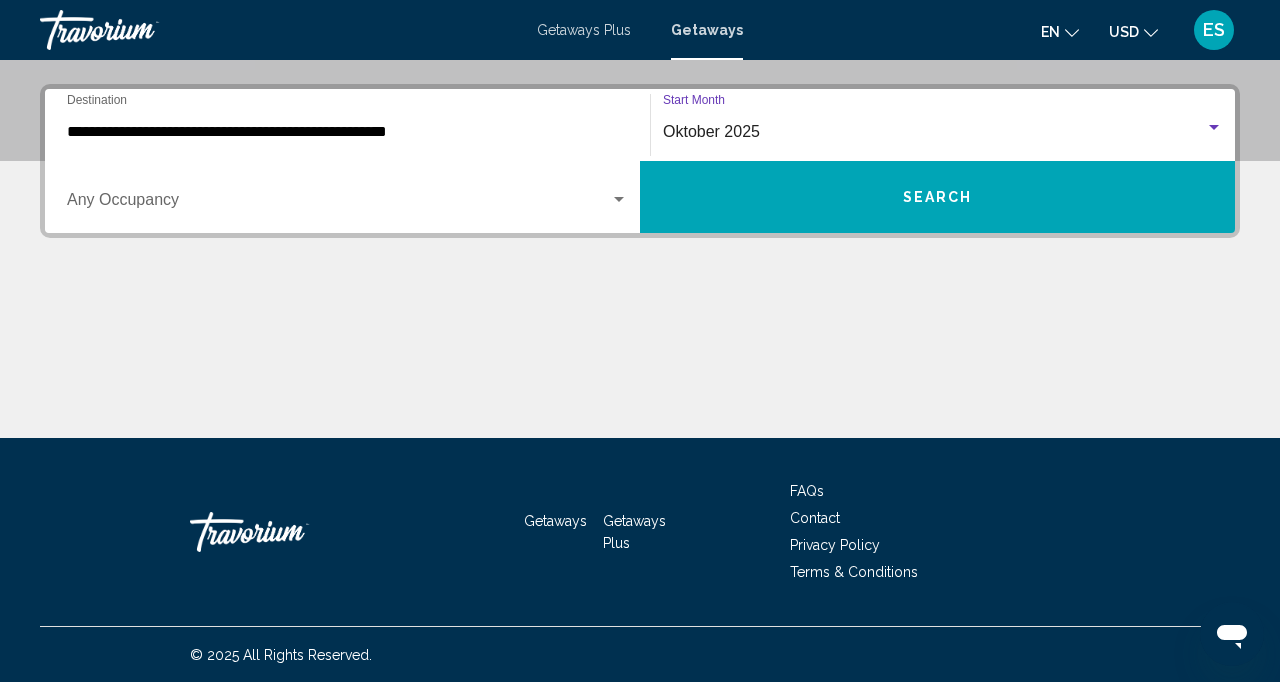 click on "Search" at bounding box center (937, 197) 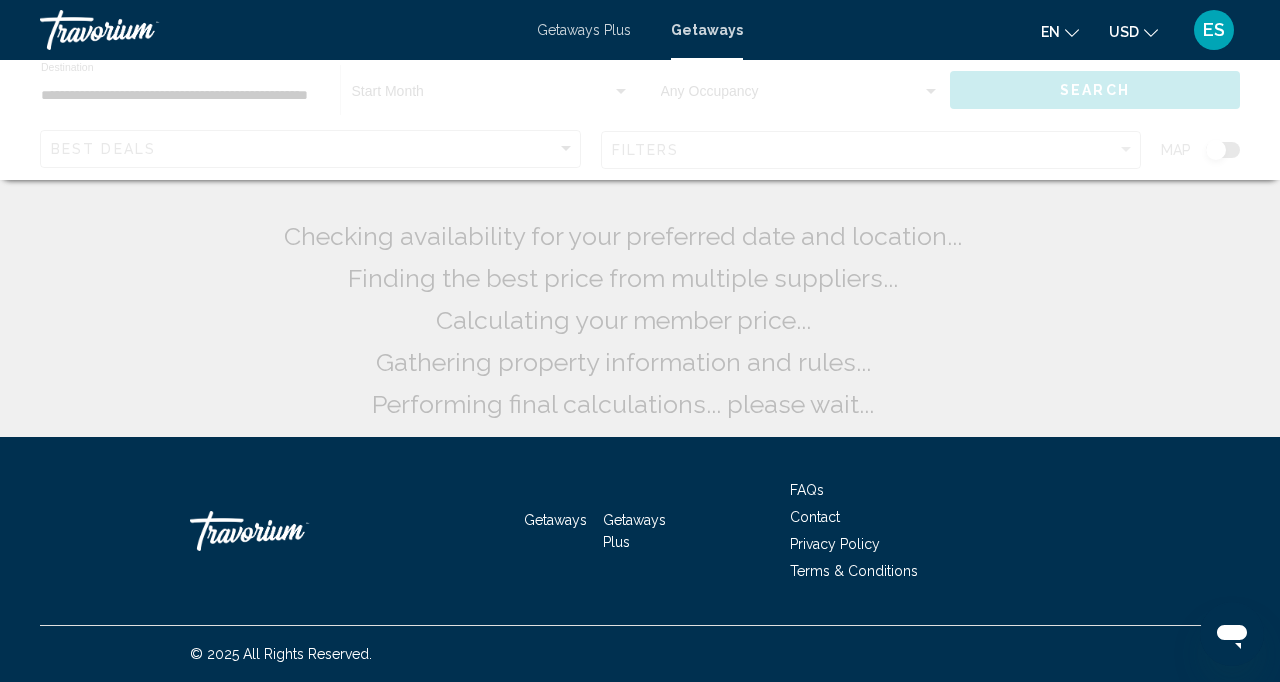 scroll, scrollTop: 0, scrollLeft: 0, axis: both 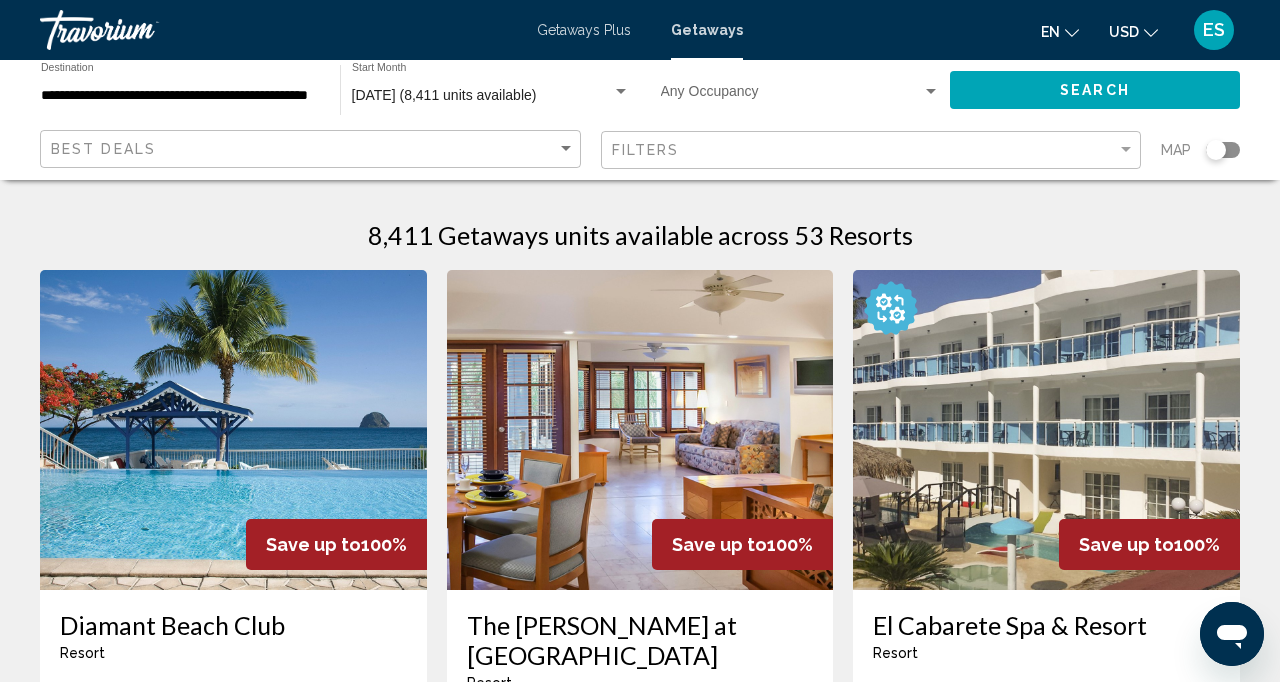 click at bounding box center (233, 430) 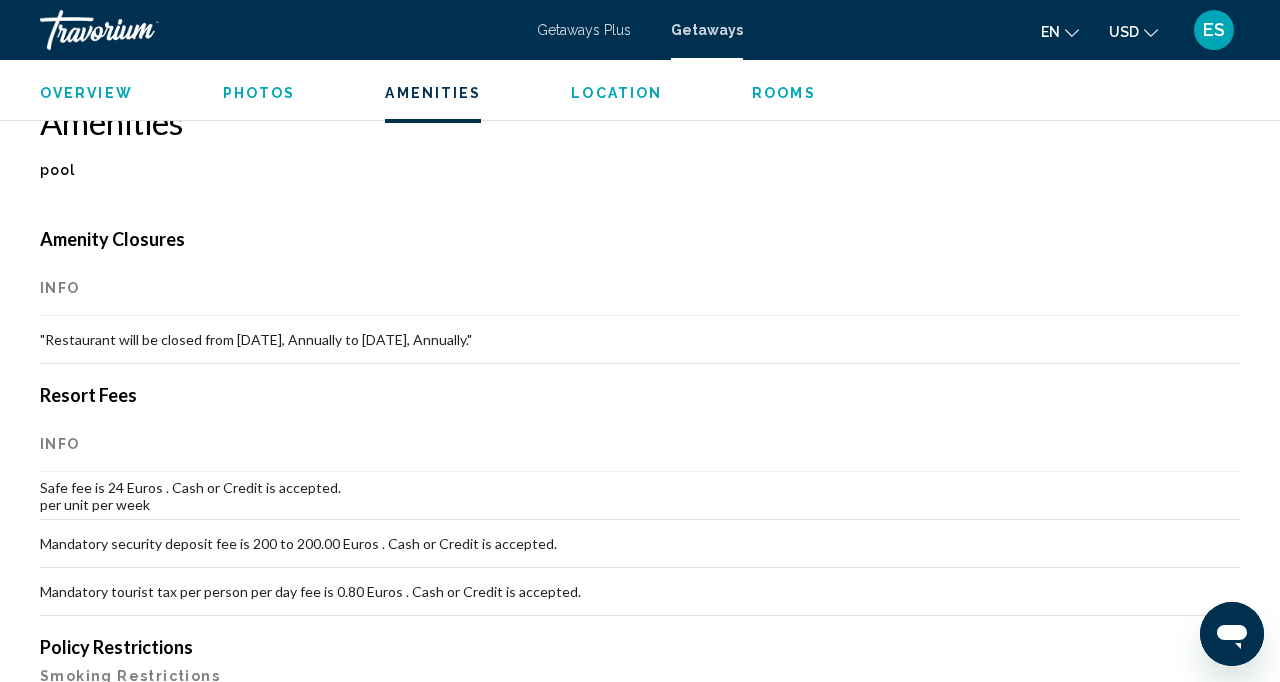 scroll, scrollTop: 1857, scrollLeft: 0, axis: vertical 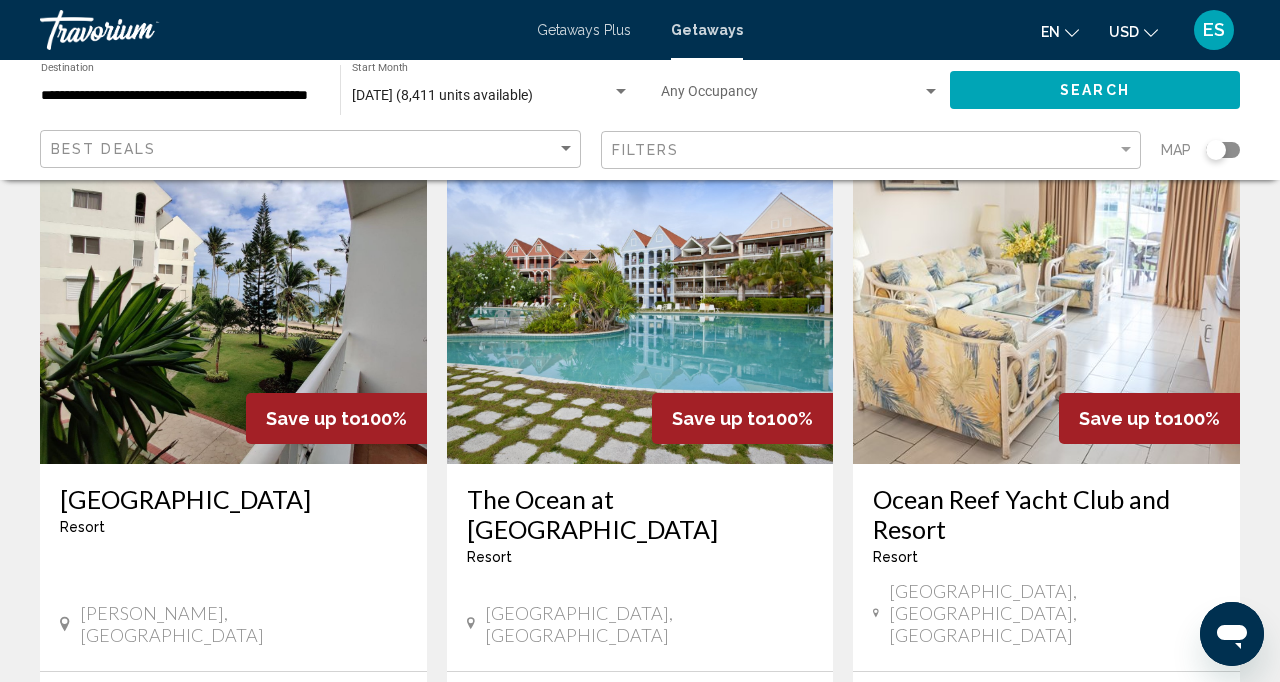 click at bounding box center [233, 304] 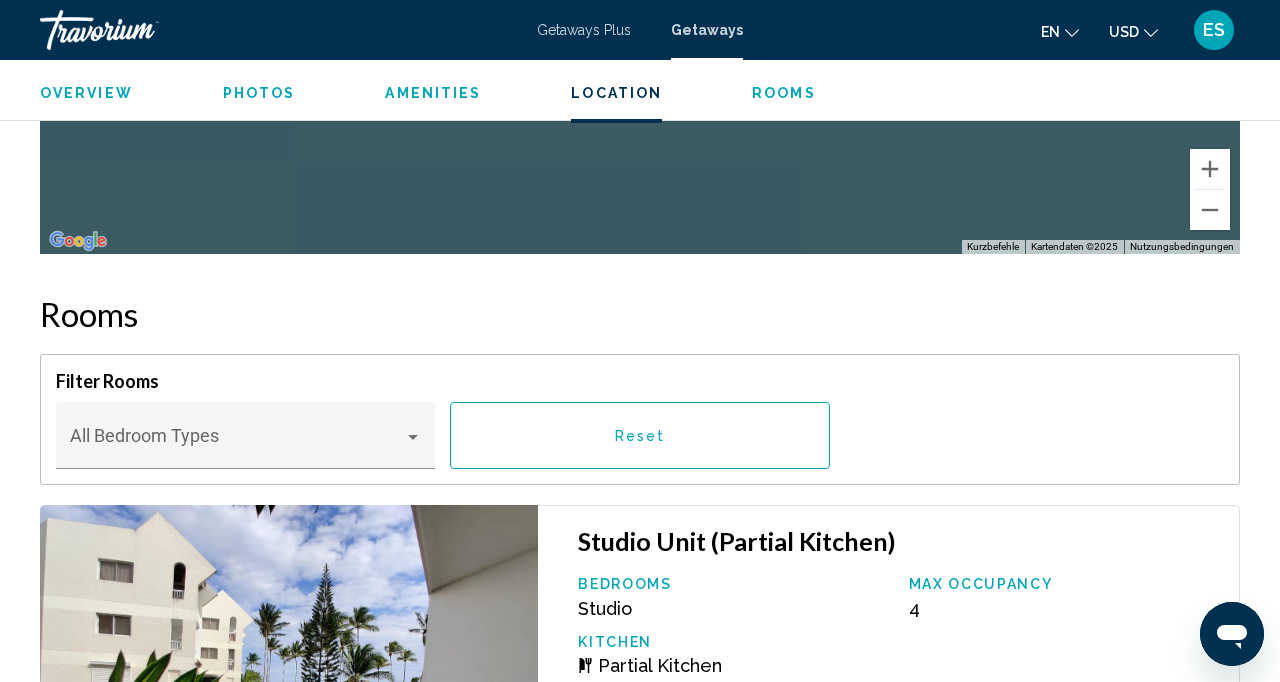 scroll, scrollTop: 2988, scrollLeft: 0, axis: vertical 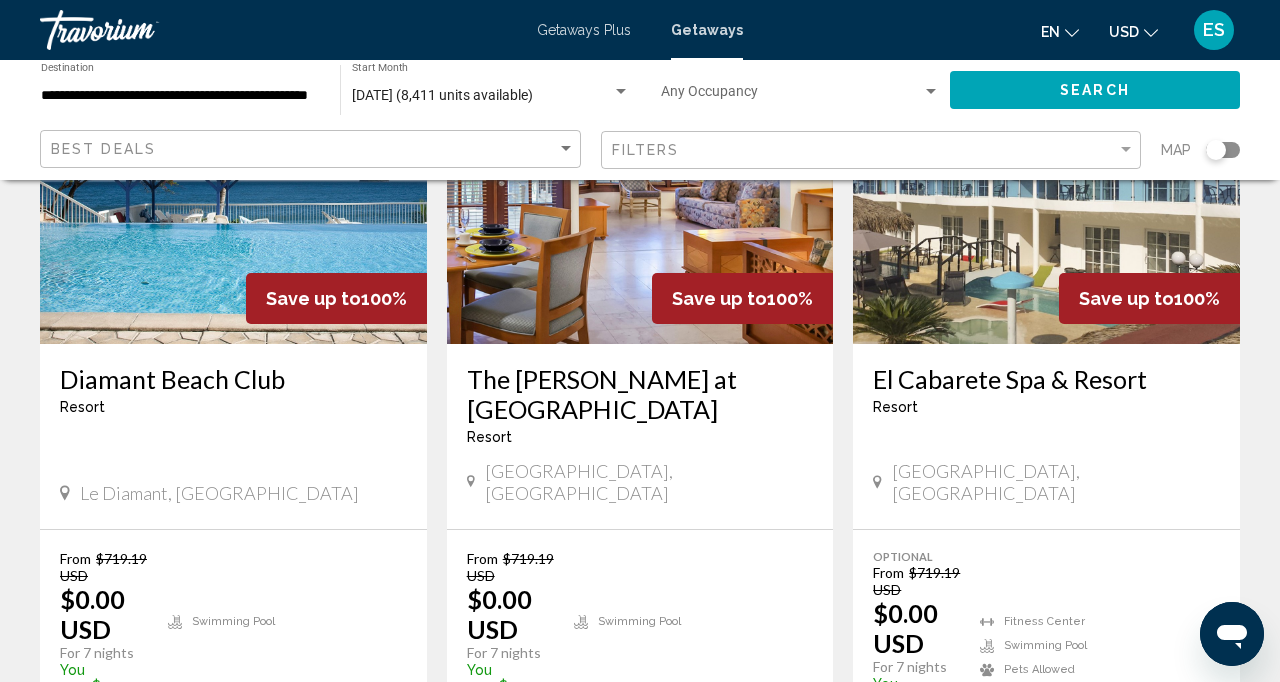 click at bounding box center (1046, 184) 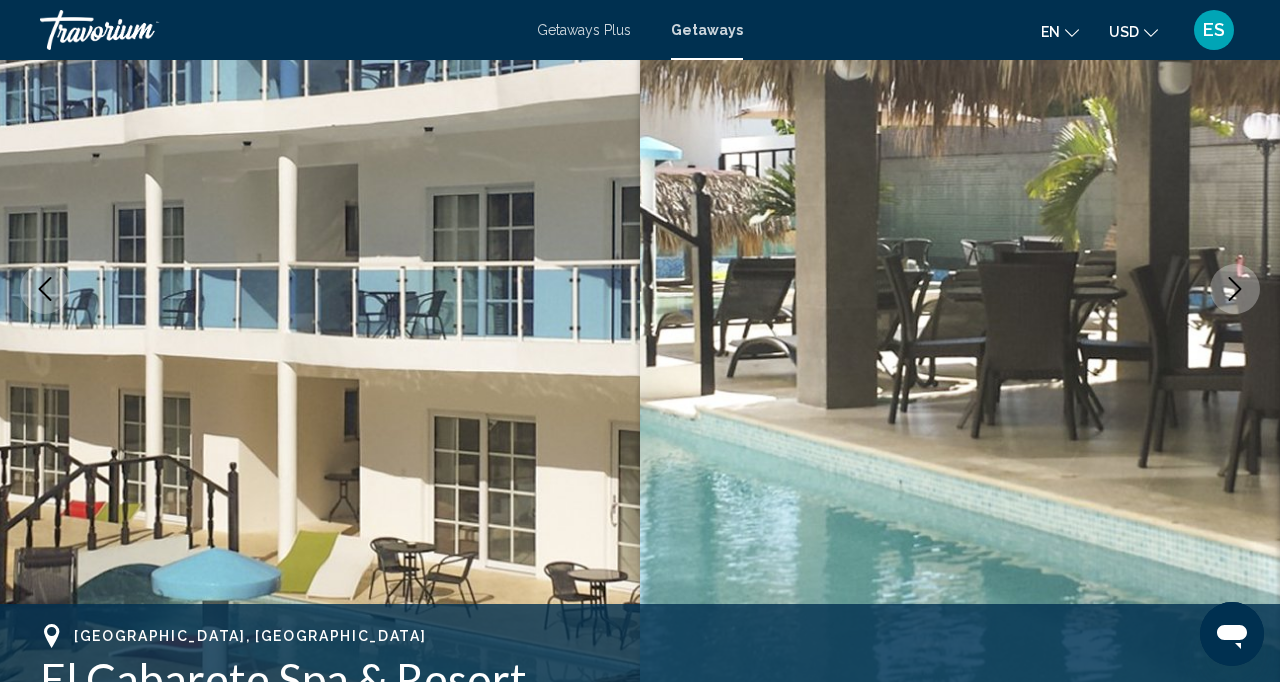 scroll, scrollTop: 146, scrollLeft: 0, axis: vertical 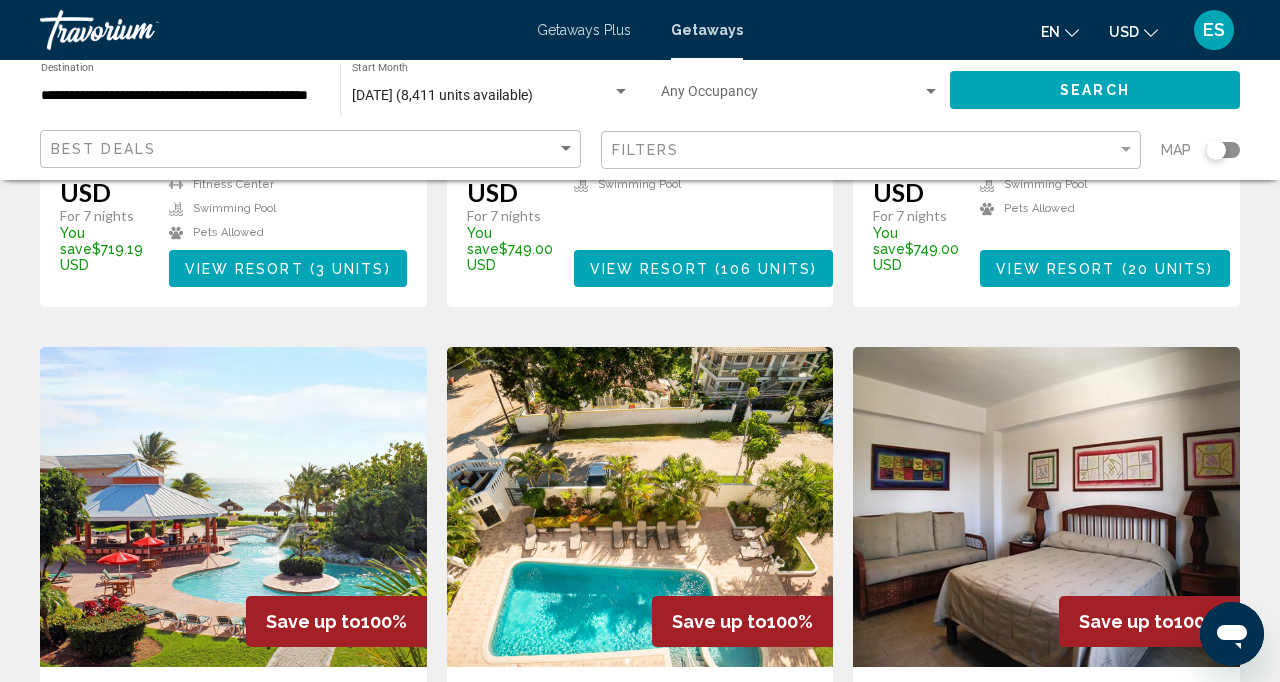 click on "Save up to" at bounding box center (313, 621) 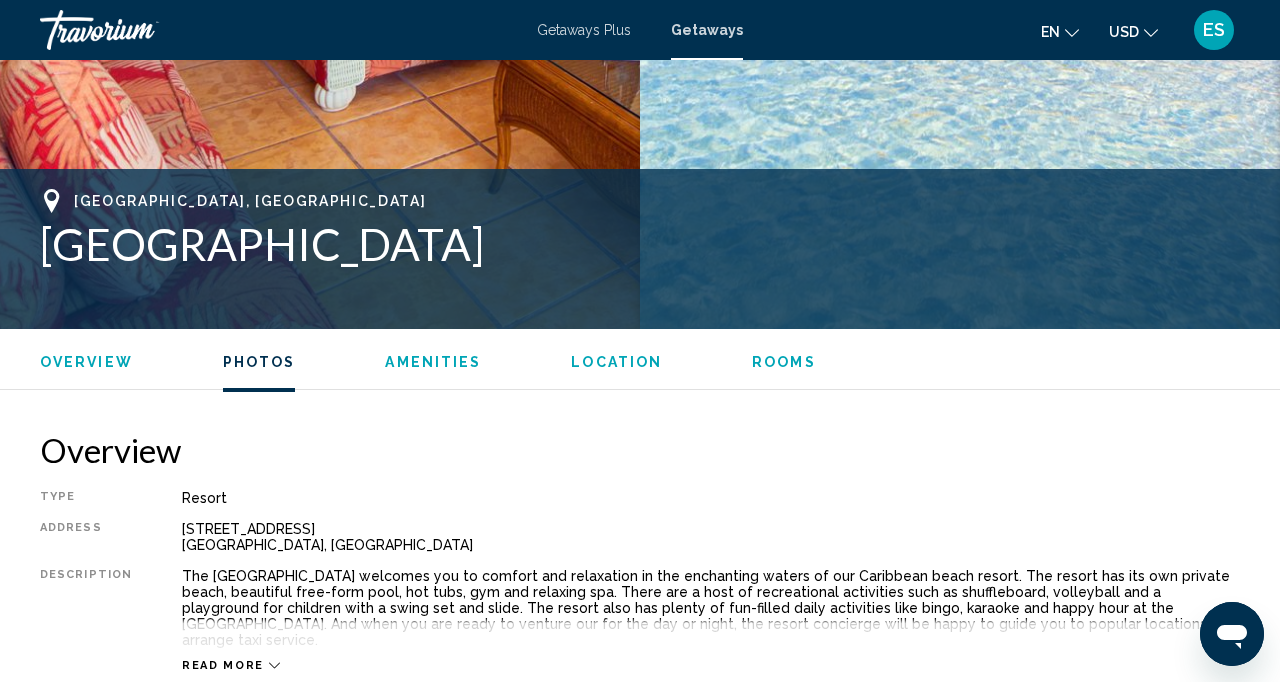 scroll, scrollTop: 1332, scrollLeft: 0, axis: vertical 